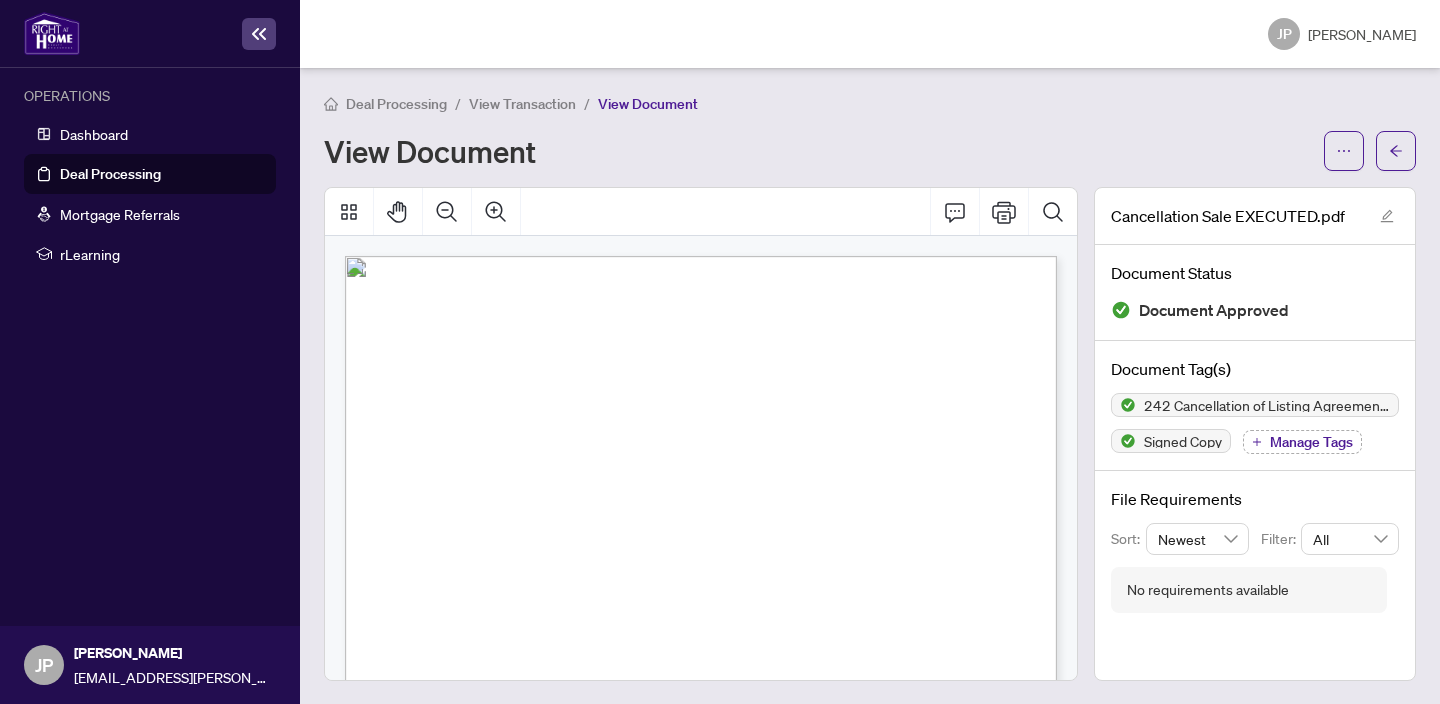 scroll, scrollTop: 0, scrollLeft: 0, axis: both 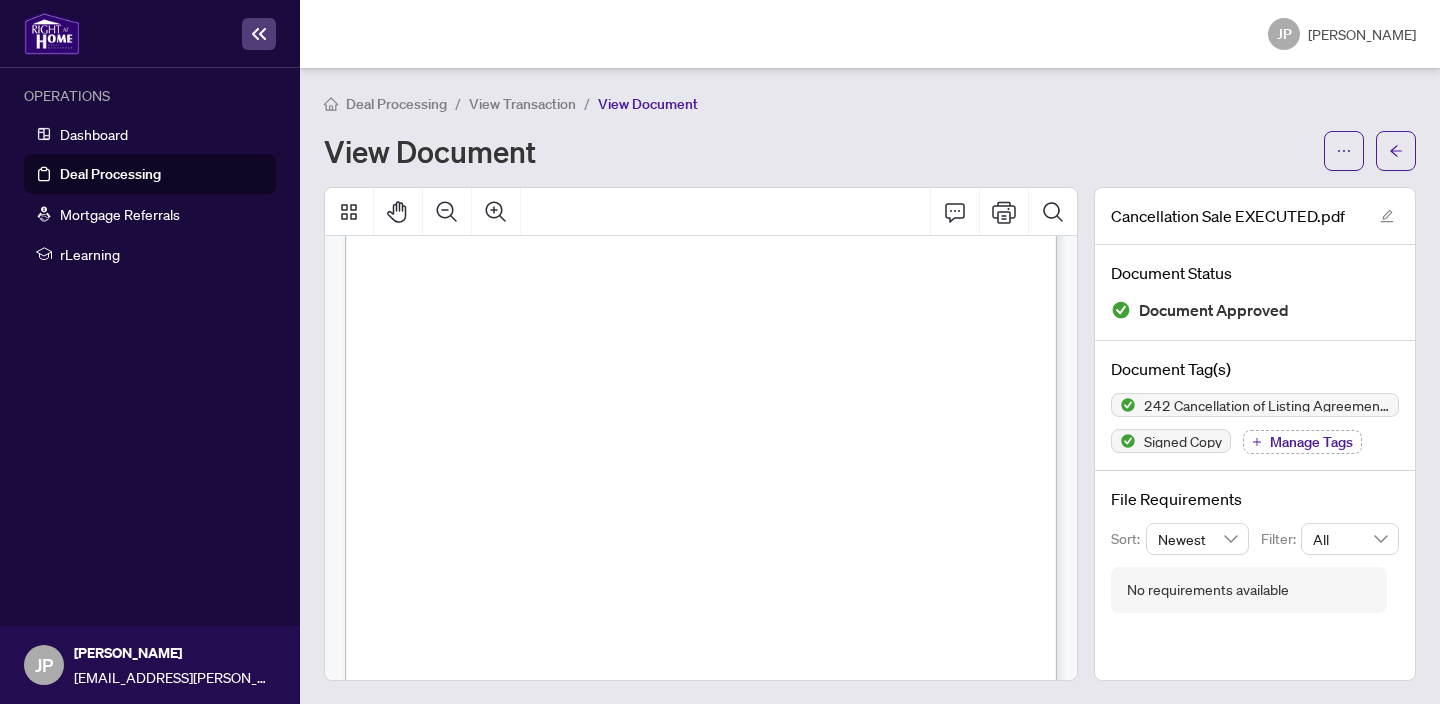 click on "Deal Processing" at bounding box center (110, 174) 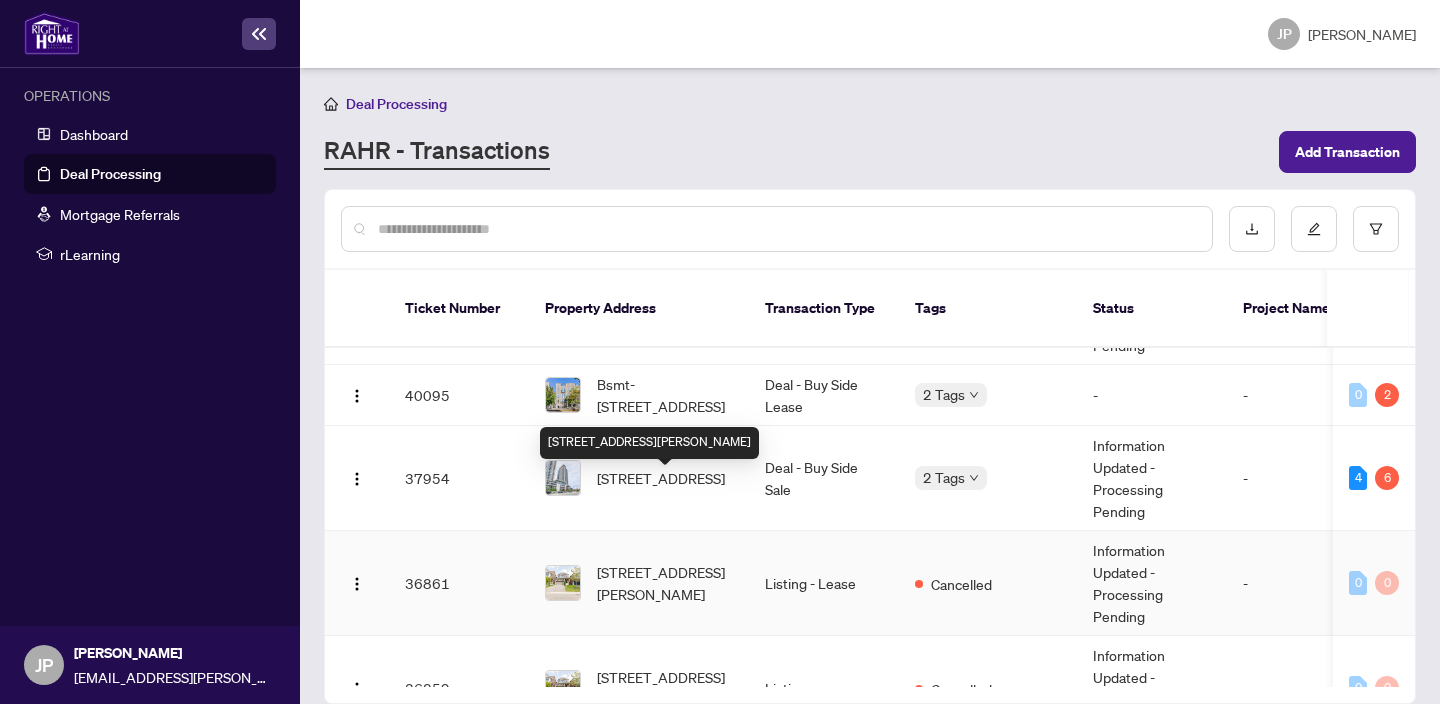 scroll, scrollTop: 0, scrollLeft: 0, axis: both 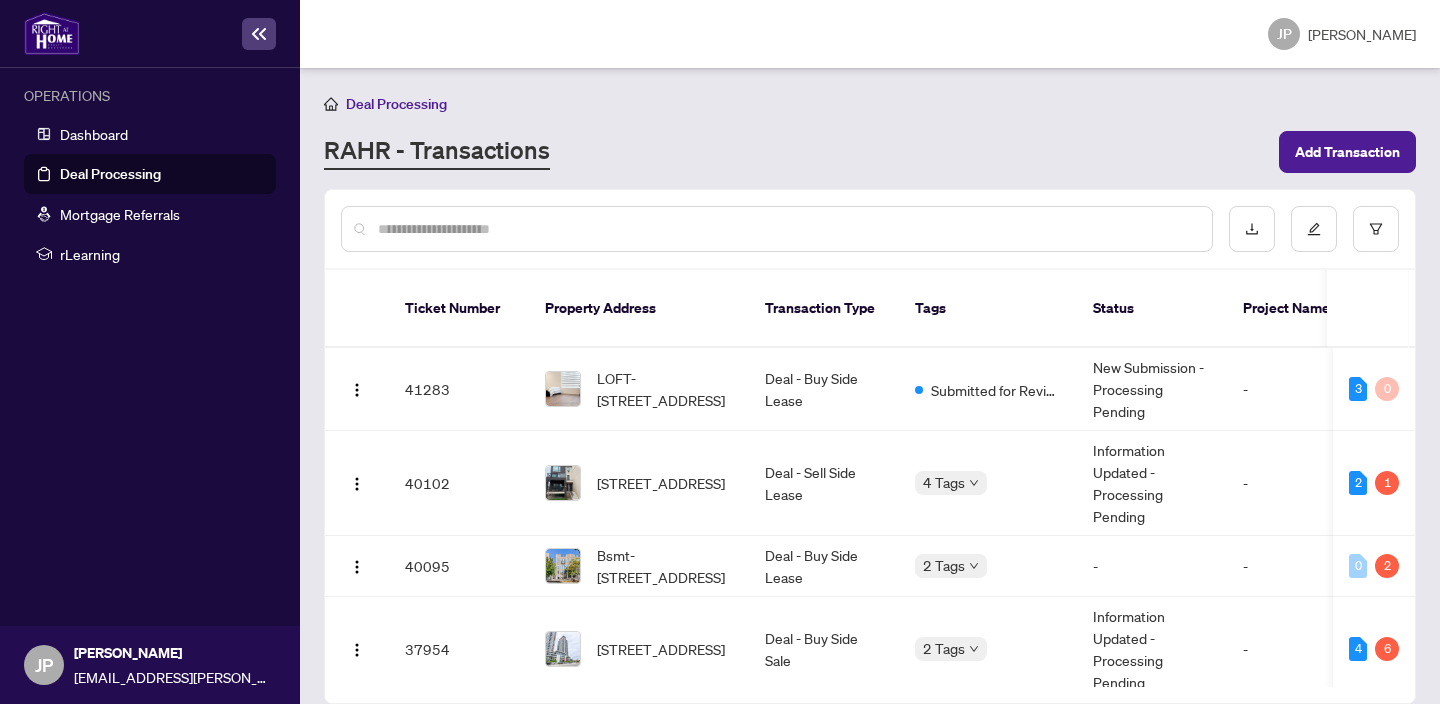 click on "Deal Processing" at bounding box center [110, 174] 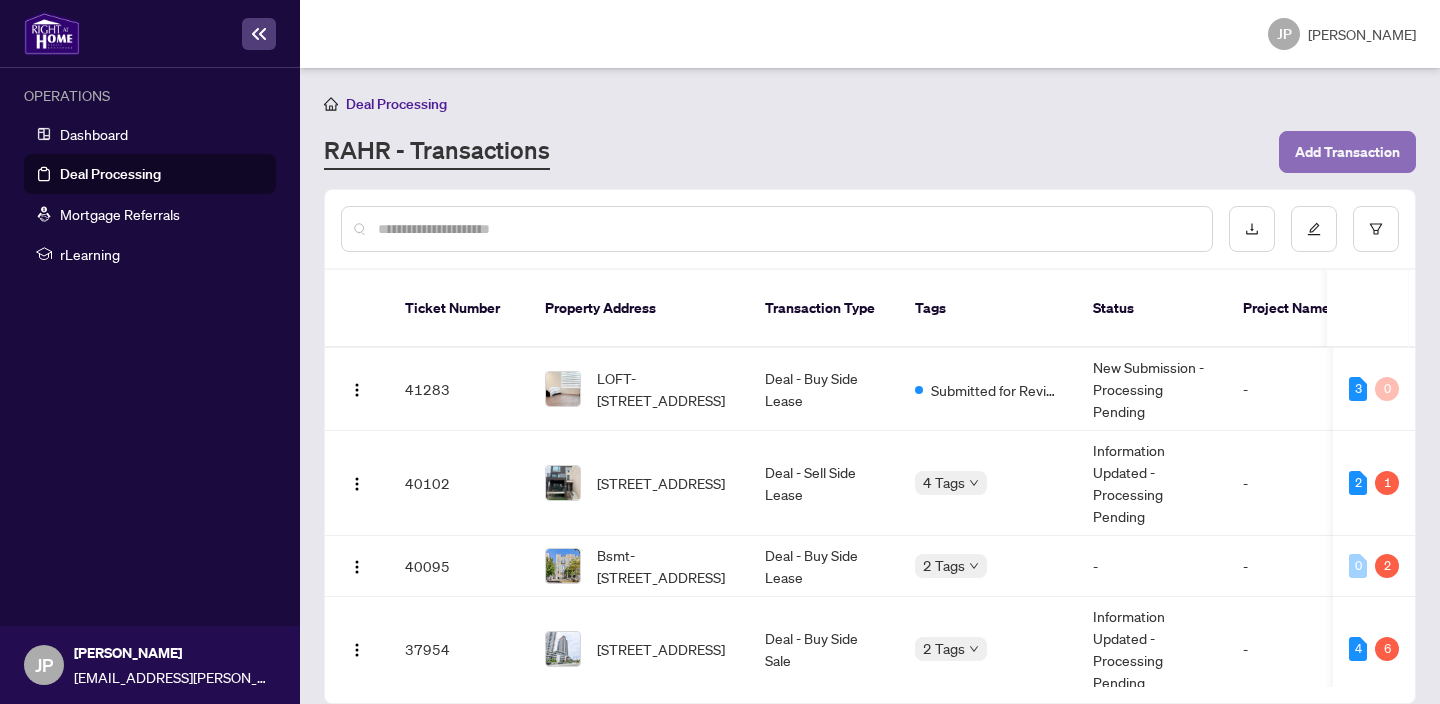 click on "Add Transaction" at bounding box center (1347, 152) 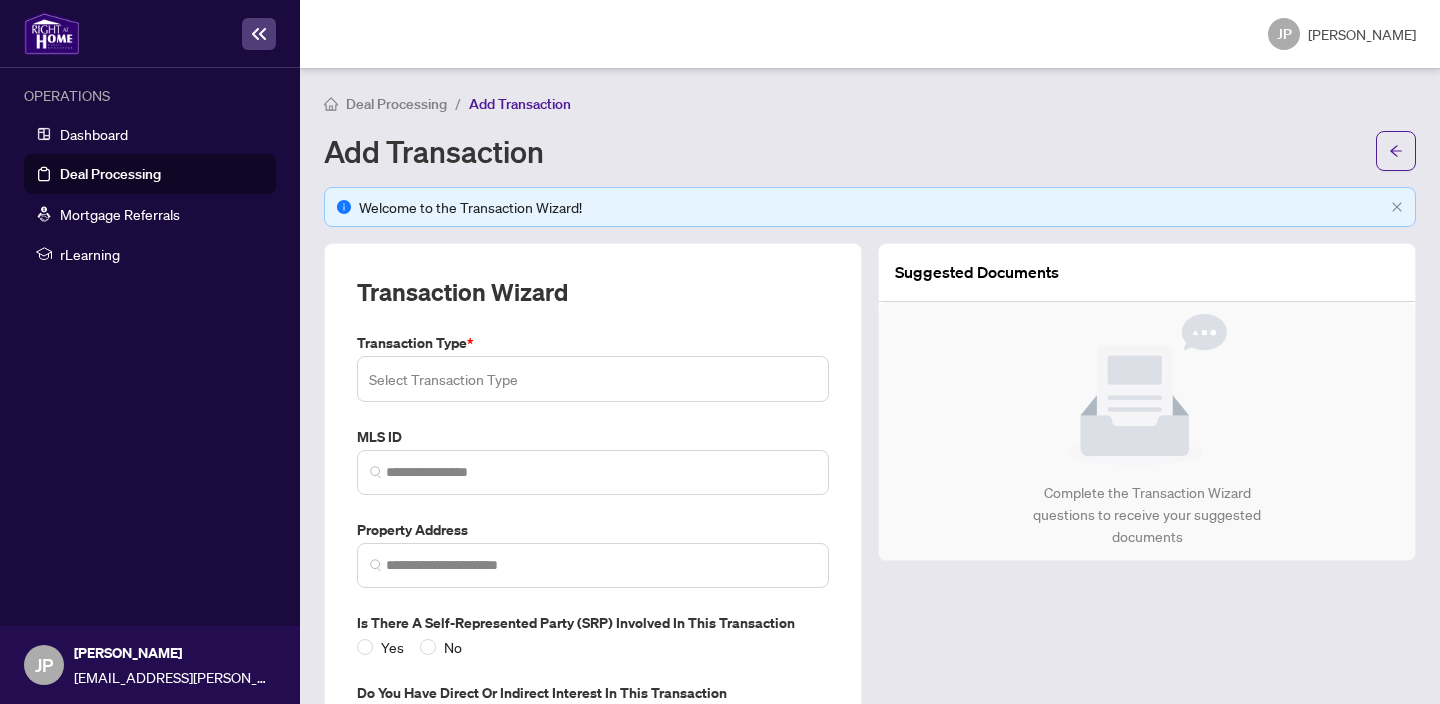 click at bounding box center [593, 379] 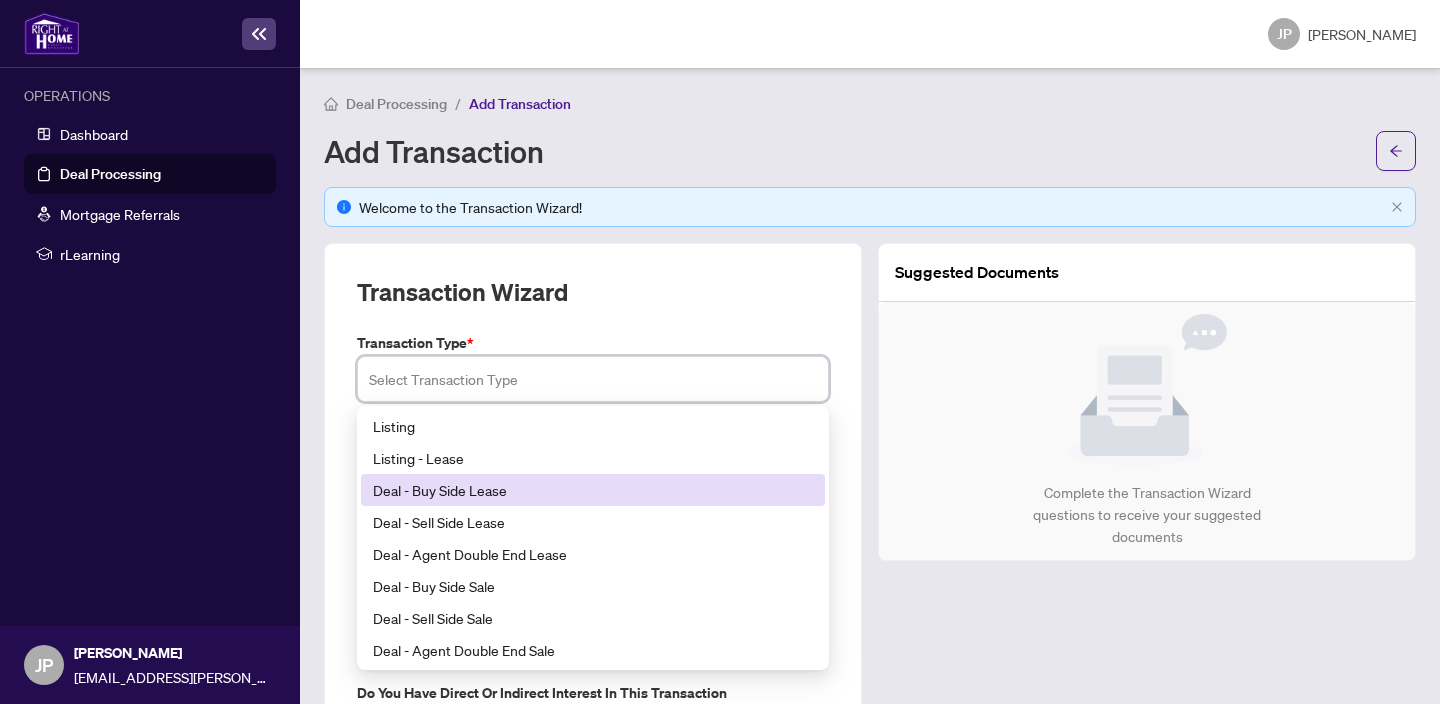 click on "Deal - Buy Side Lease" at bounding box center [593, 490] 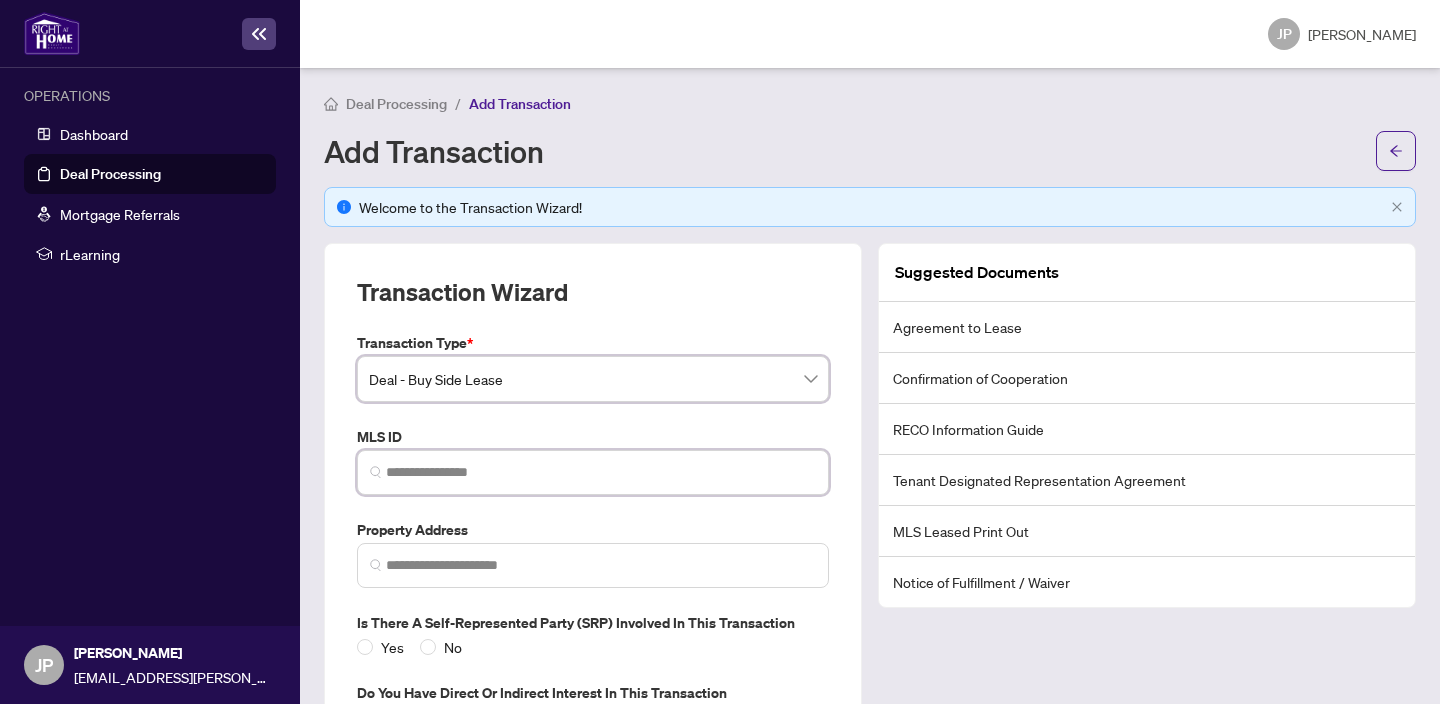 click at bounding box center (601, 472) 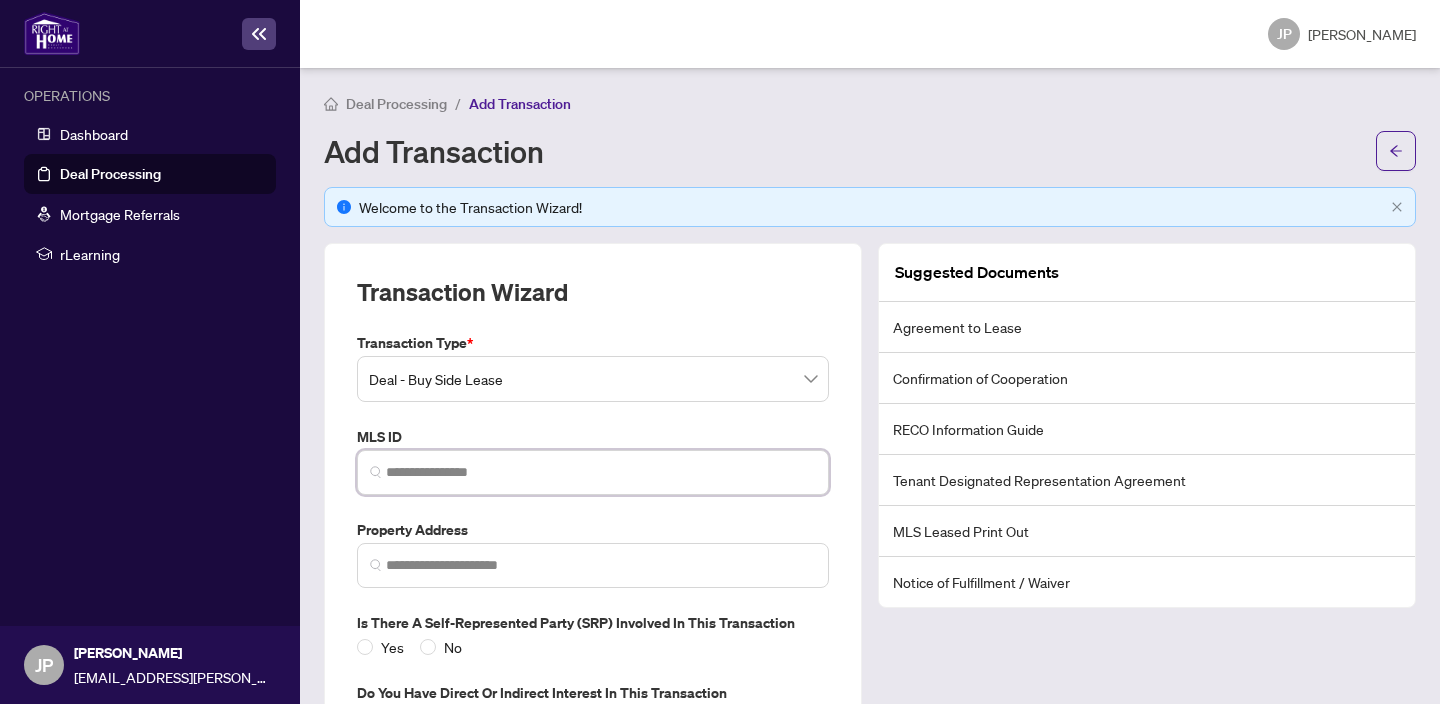 paste on "*********" 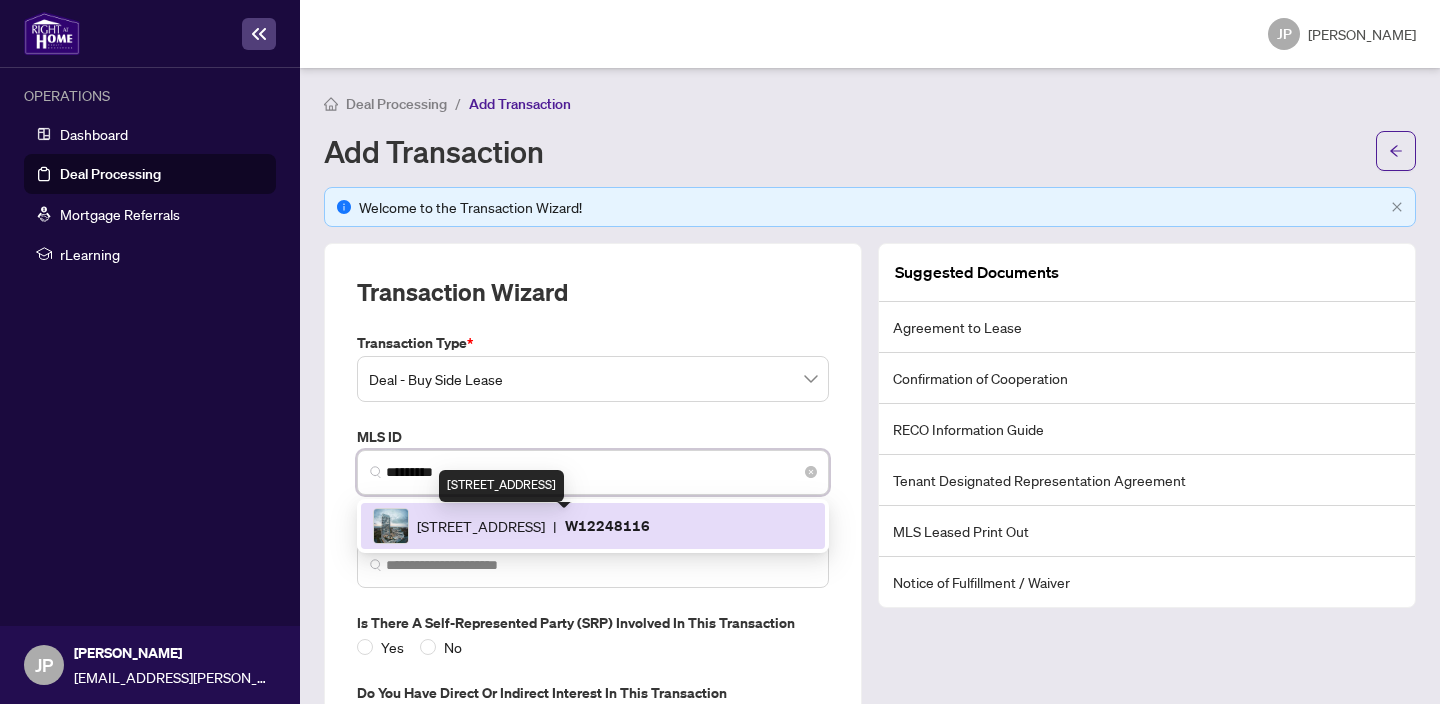 click on "[STREET_ADDRESS]" at bounding box center (481, 526) 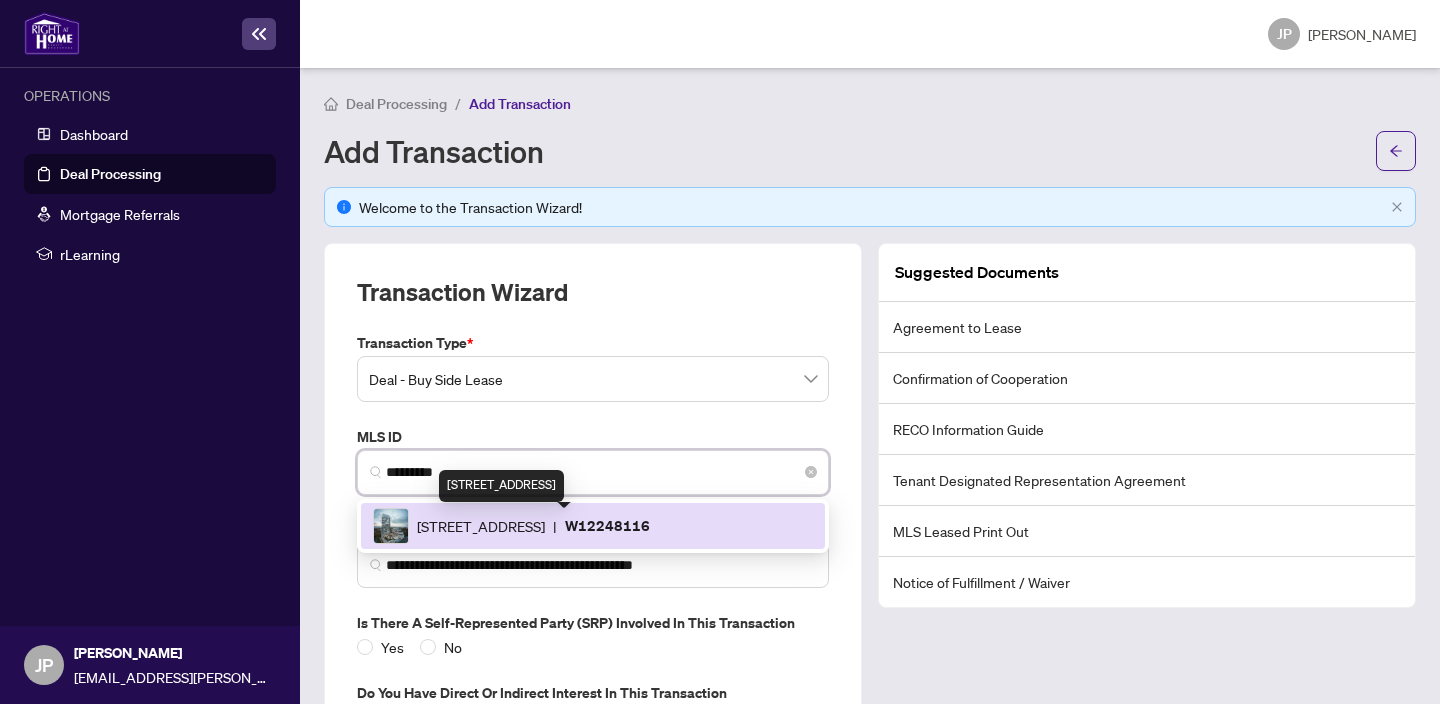 type on "**********" 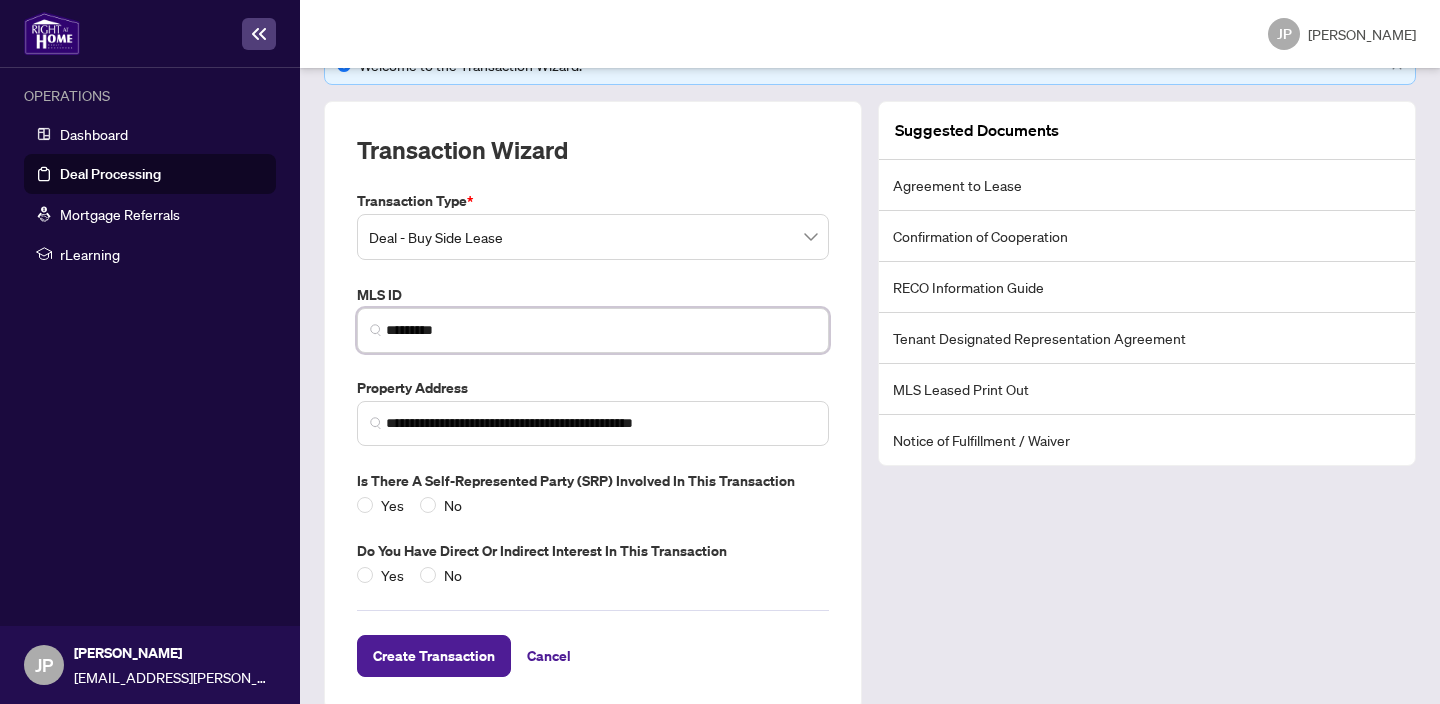 scroll, scrollTop: 171, scrollLeft: 0, axis: vertical 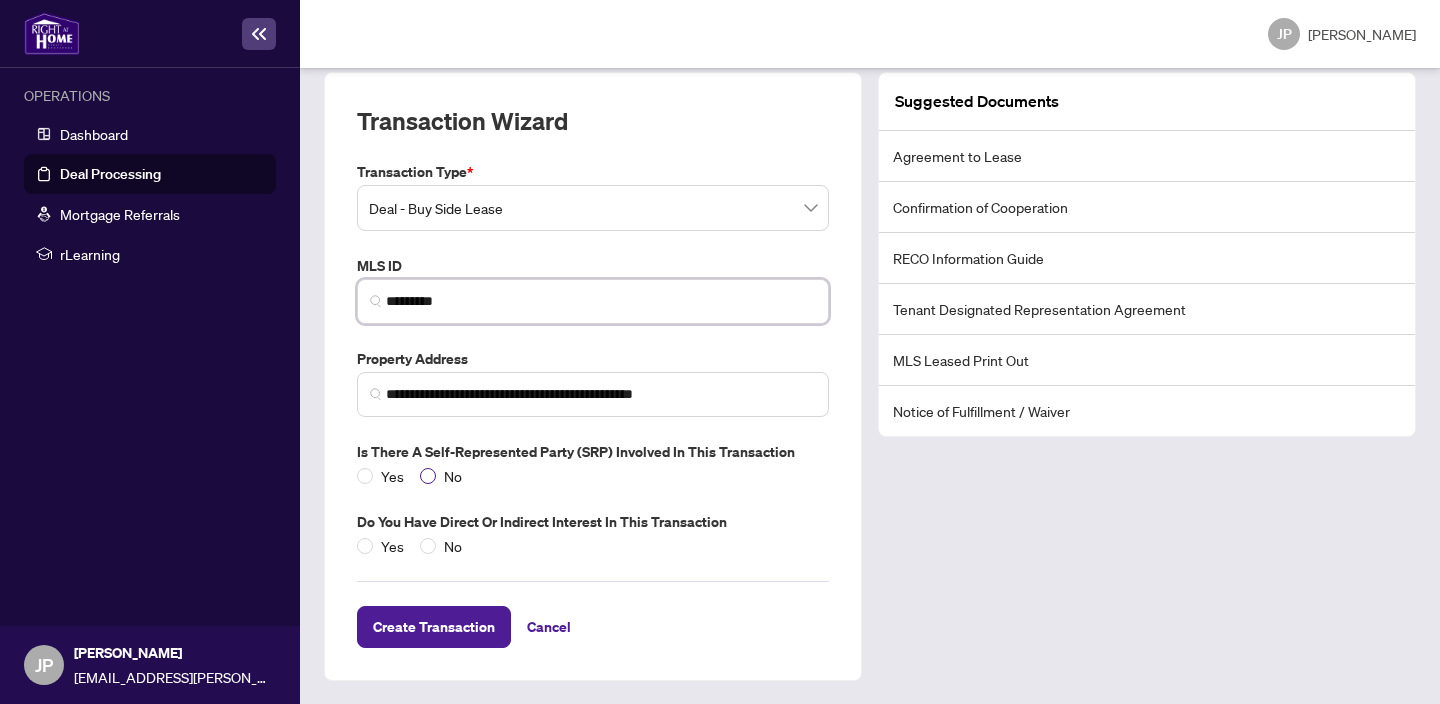 type on "*********" 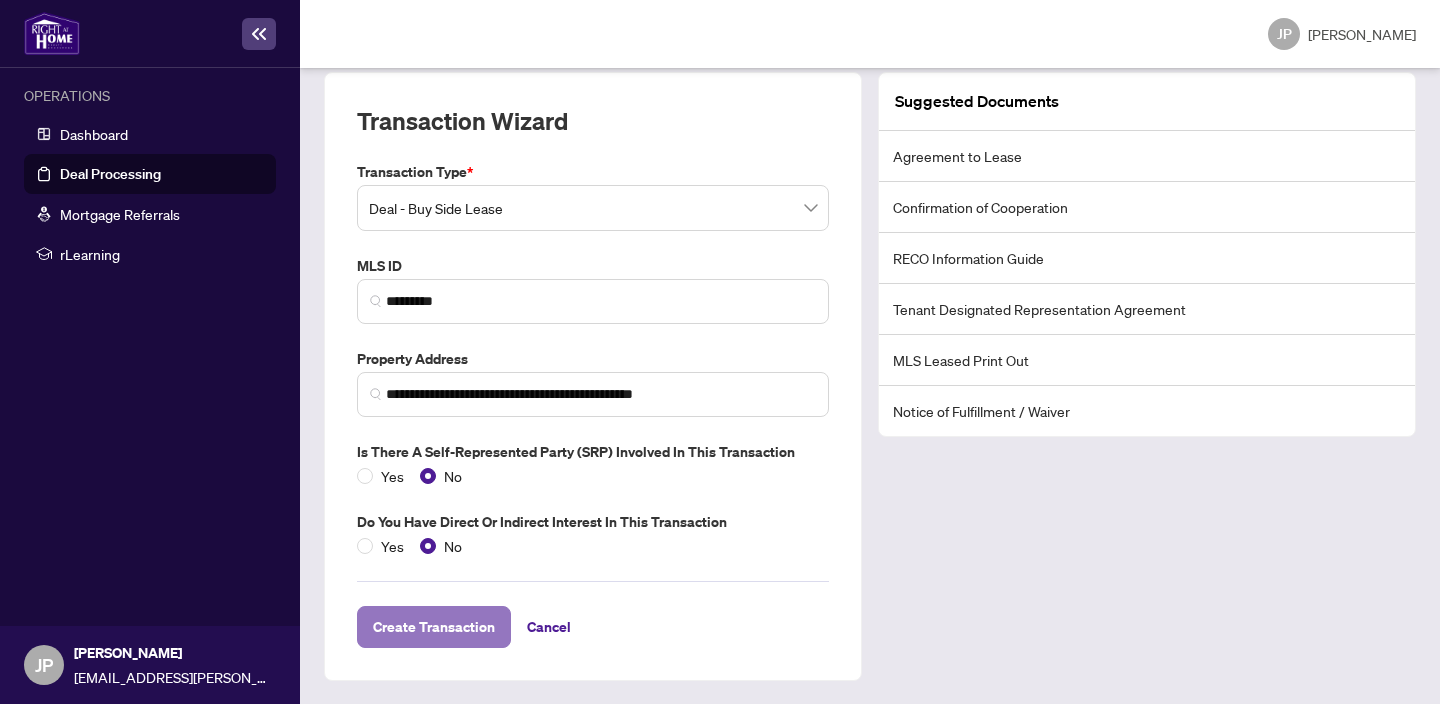 click on "Create Transaction" at bounding box center [434, 627] 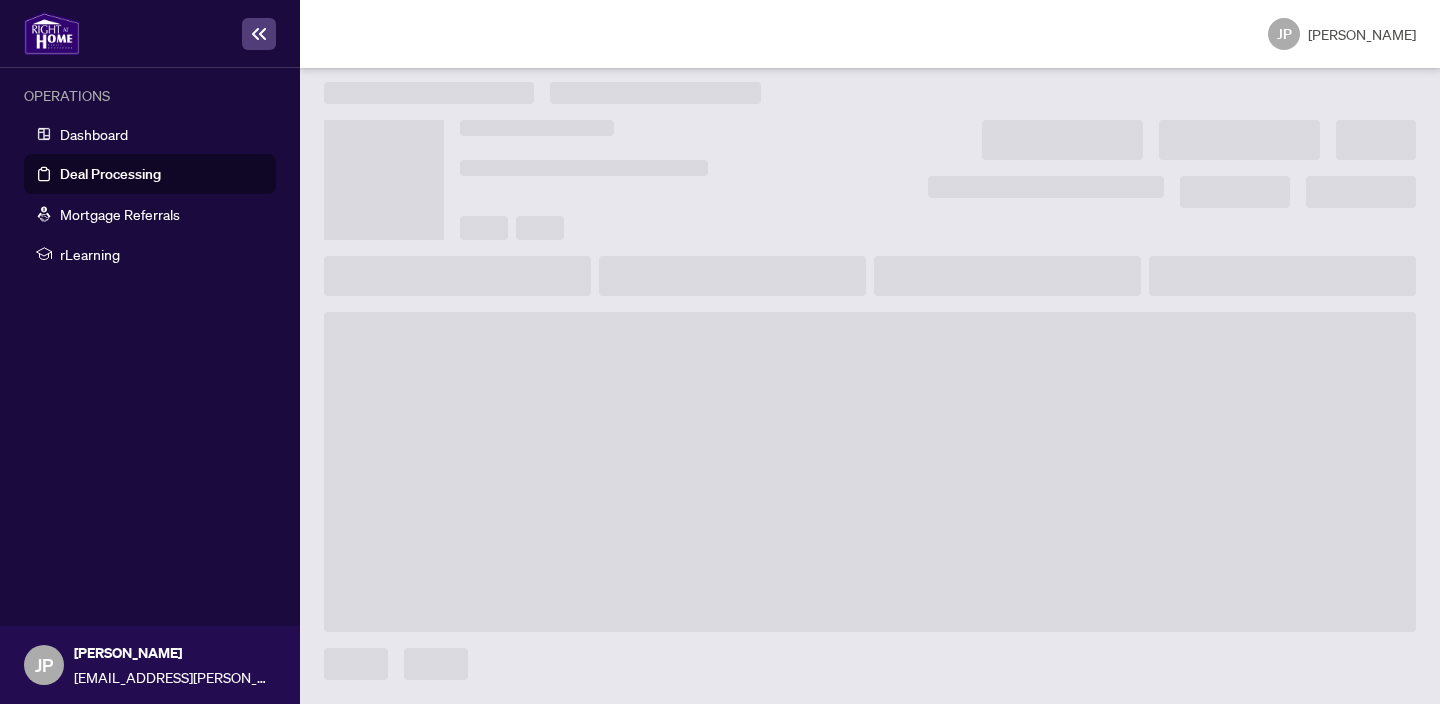 scroll, scrollTop: 10, scrollLeft: 0, axis: vertical 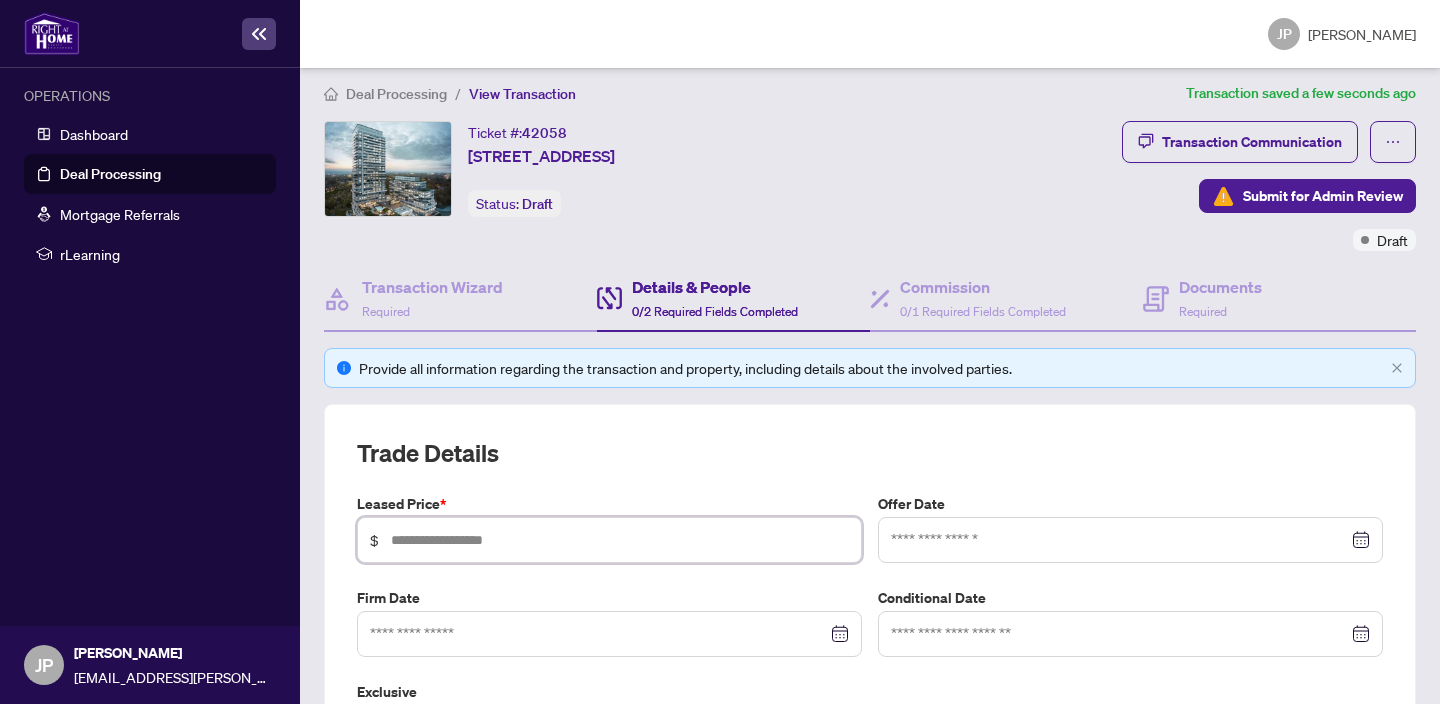 click at bounding box center [620, 540] 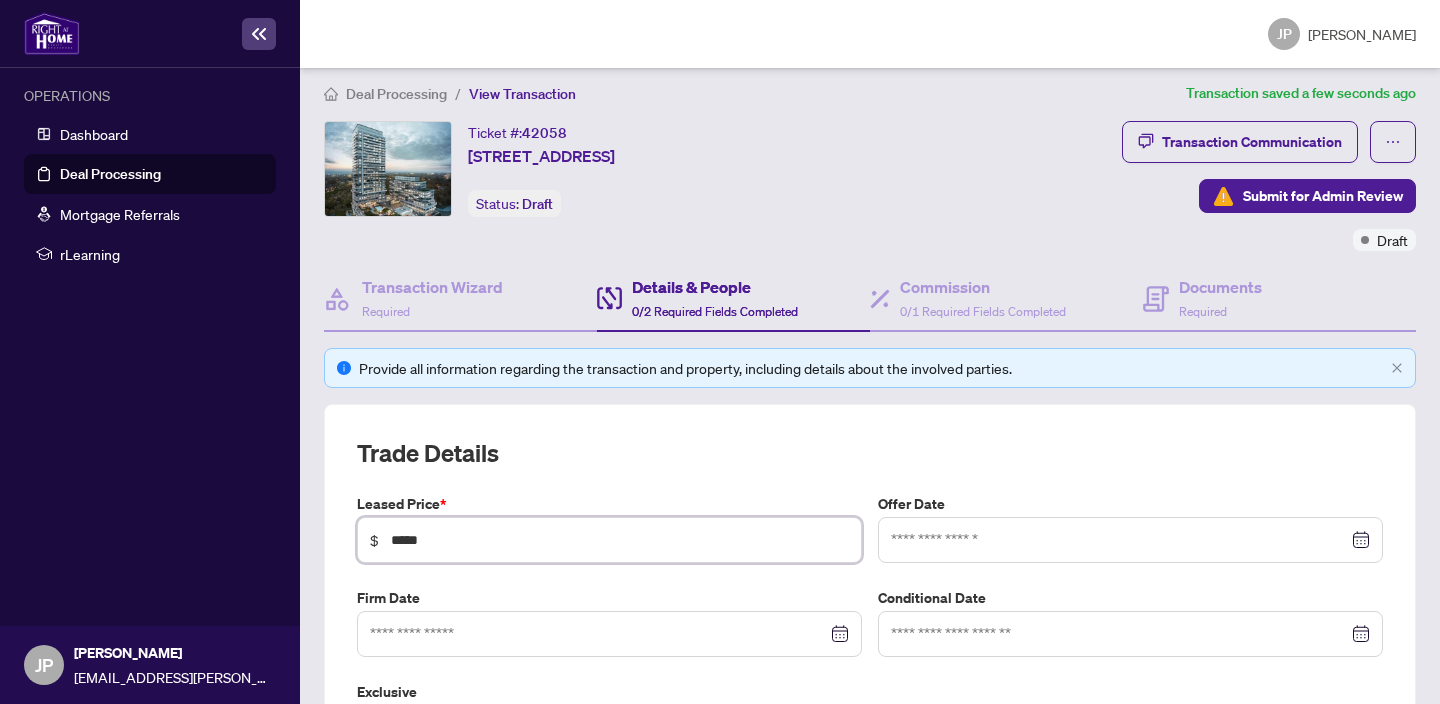 click at bounding box center (1130, 540) 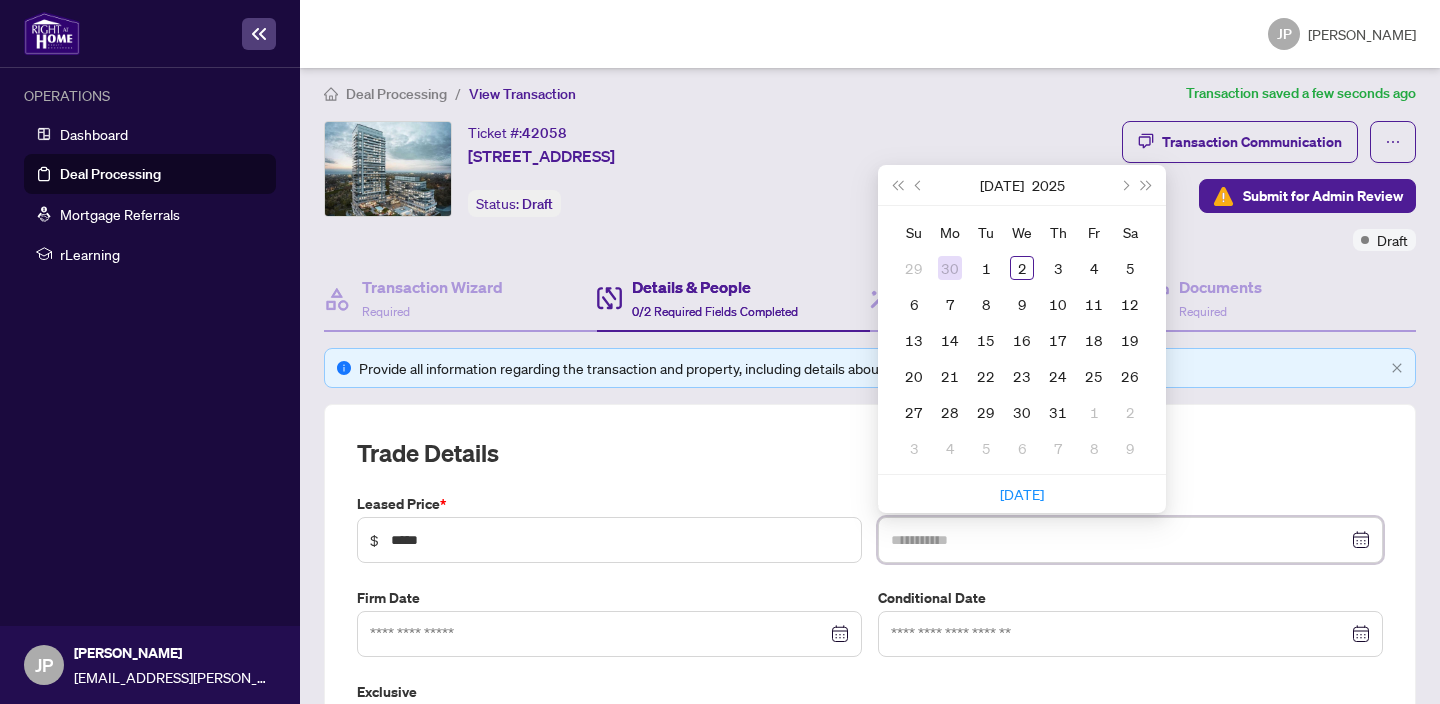 type on "**********" 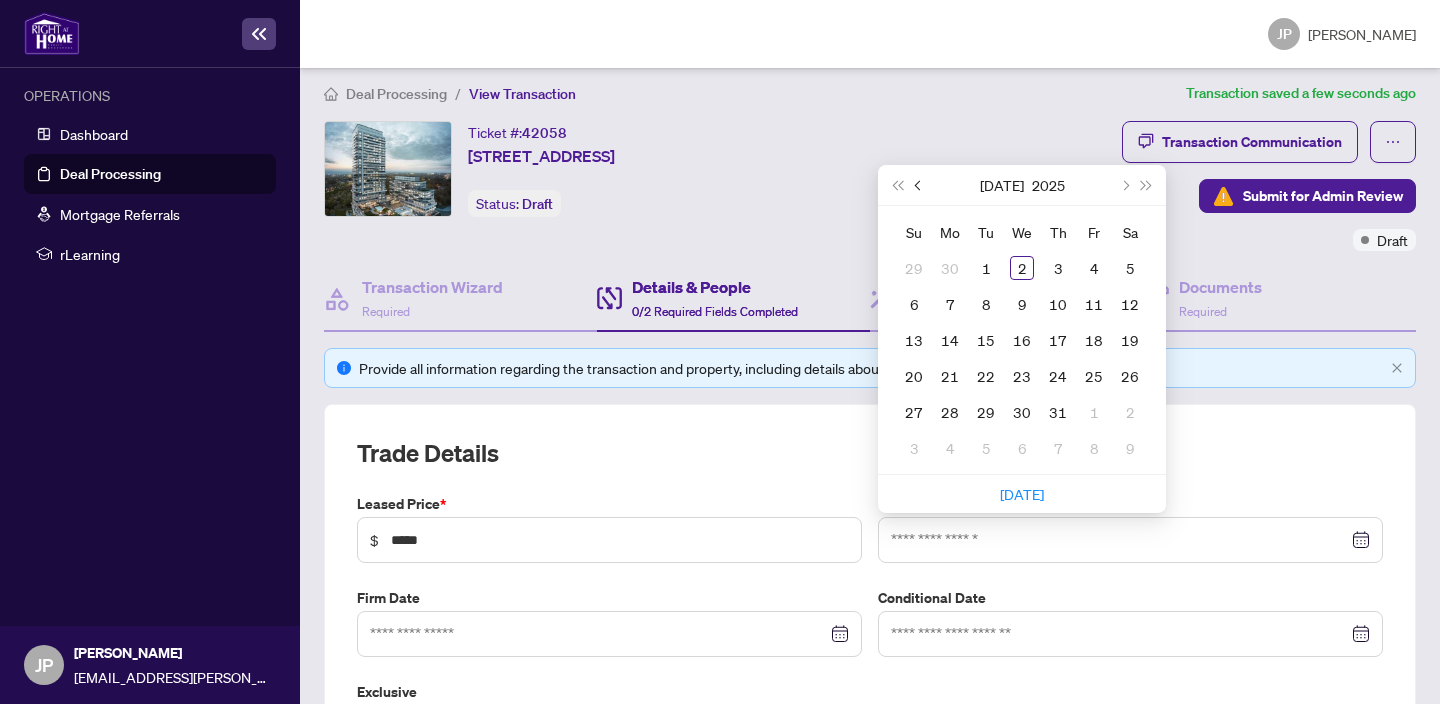 click at bounding box center (919, 185) 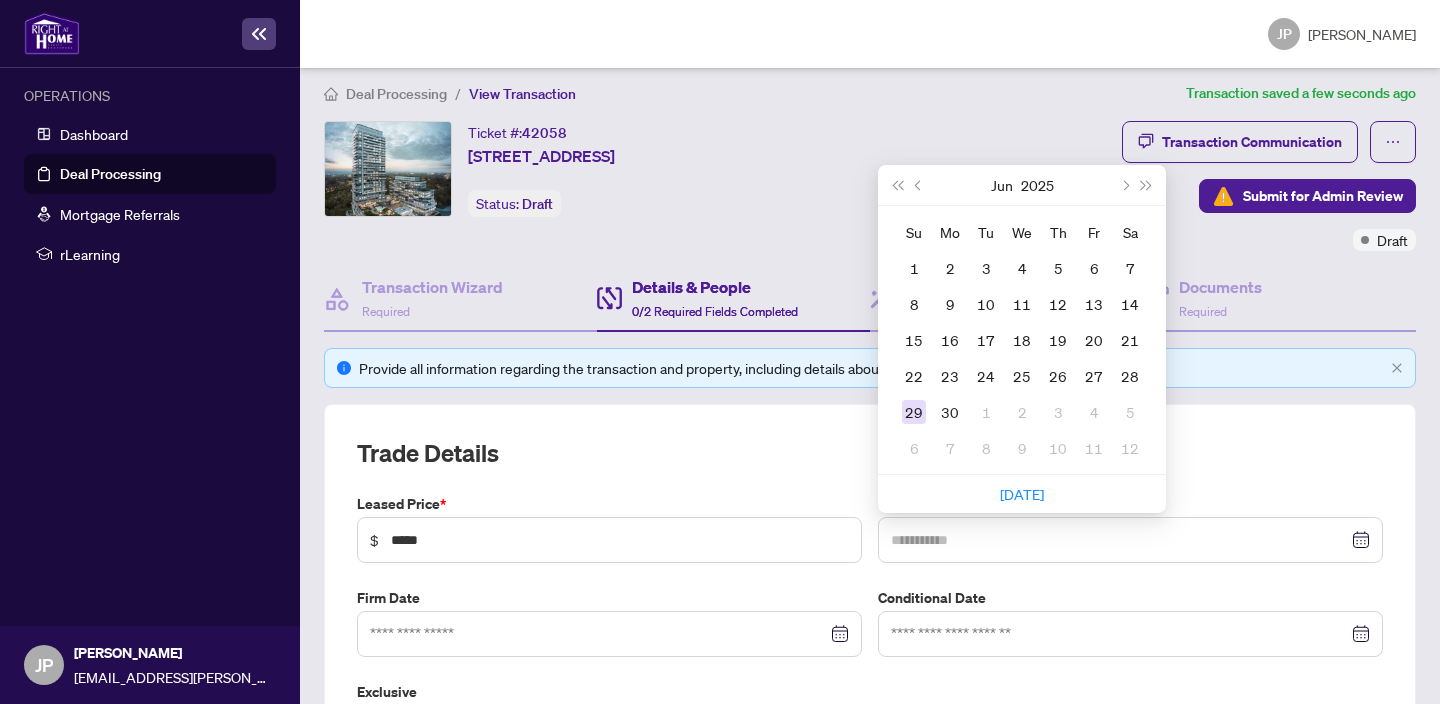 type on "**********" 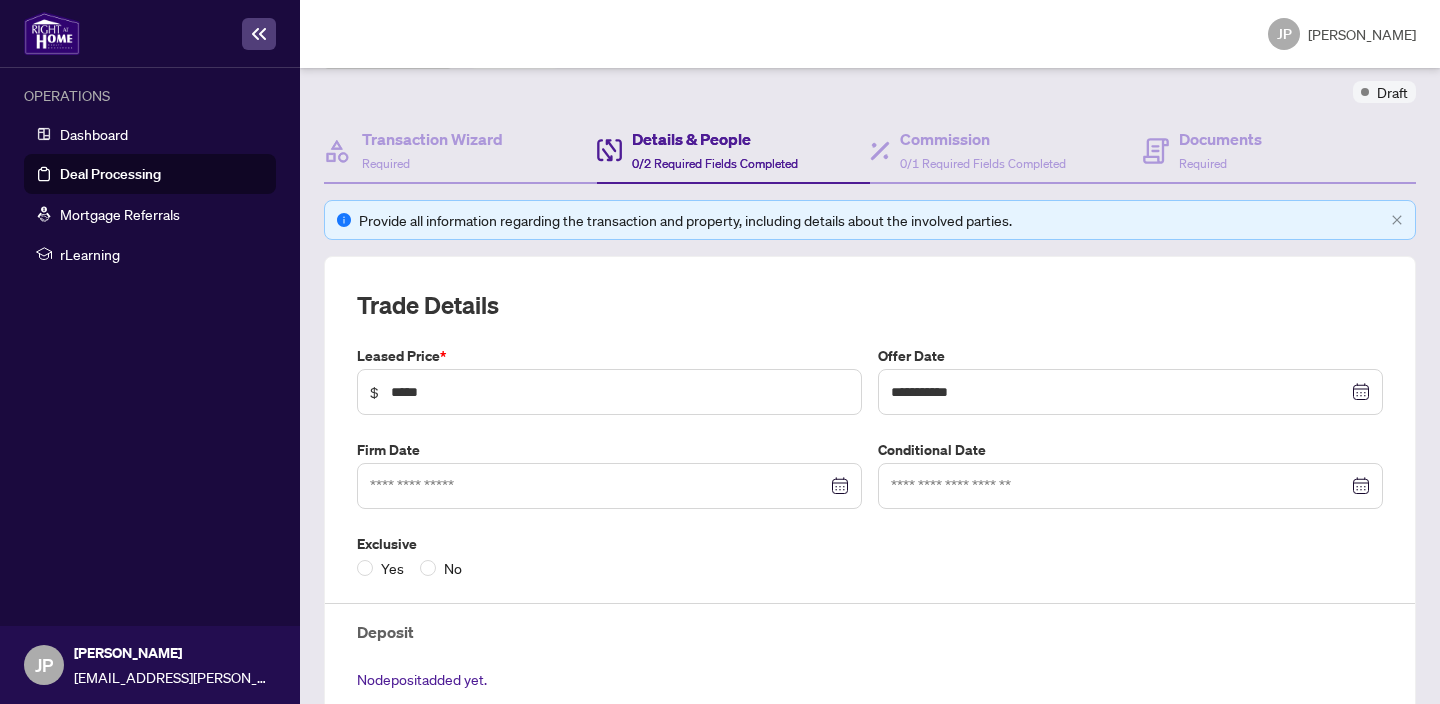 scroll, scrollTop: 228, scrollLeft: 0, axis: vertical 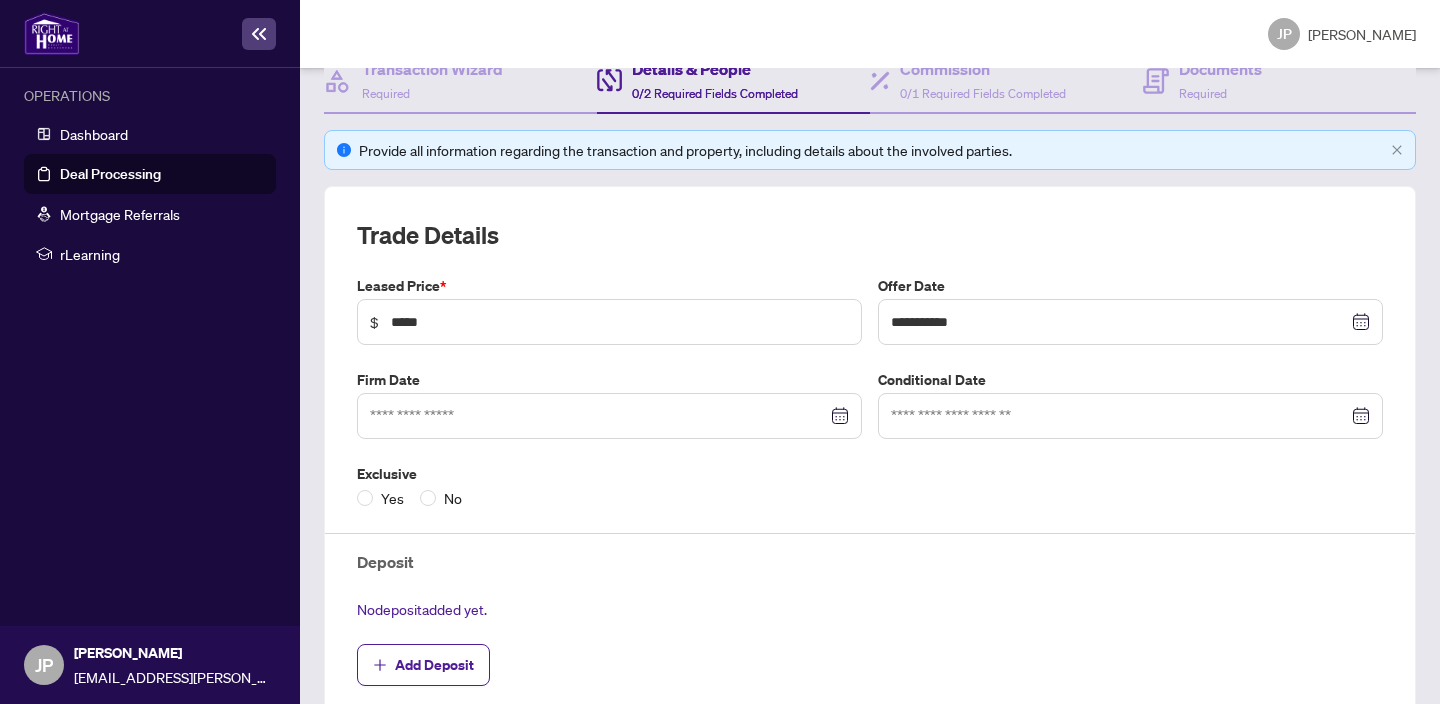 click at bounding box center [609, 416] 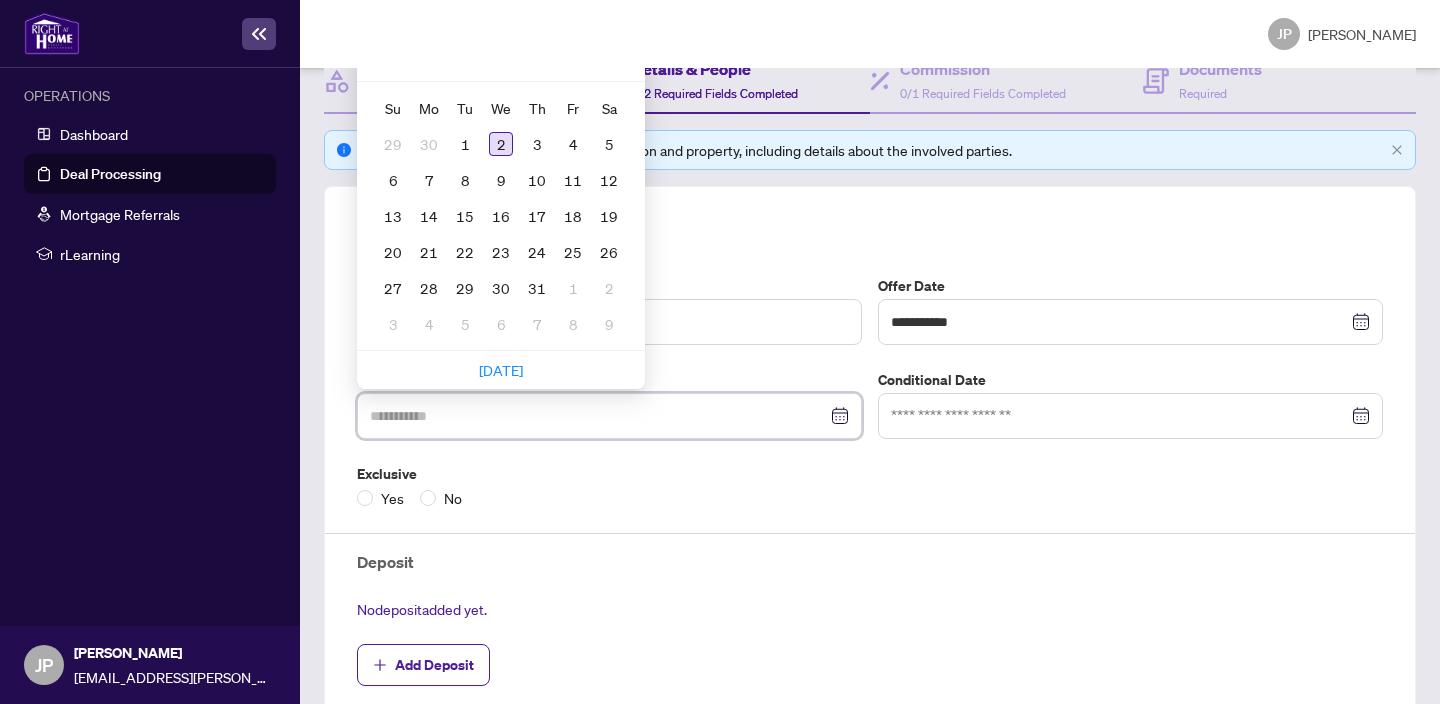 type on "**********" 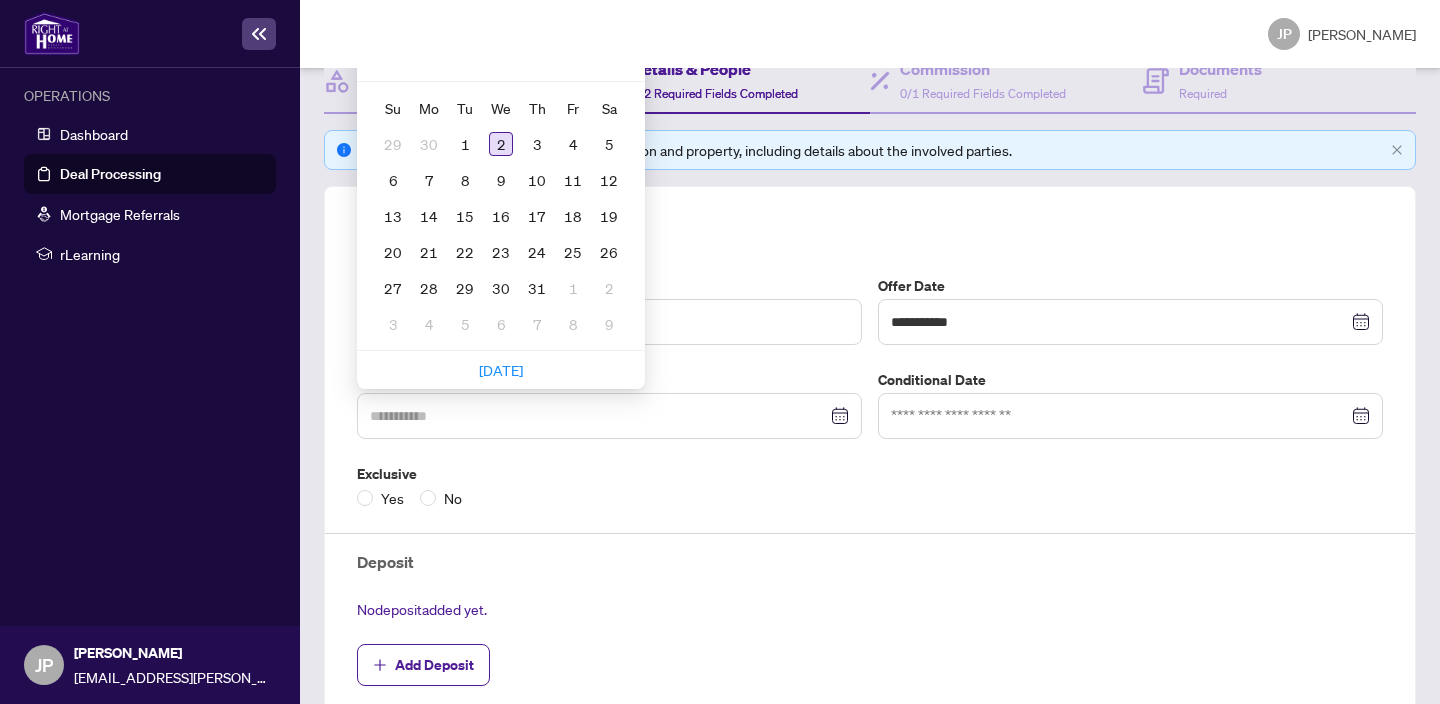 click on "2" at bounding box center [501, 144] 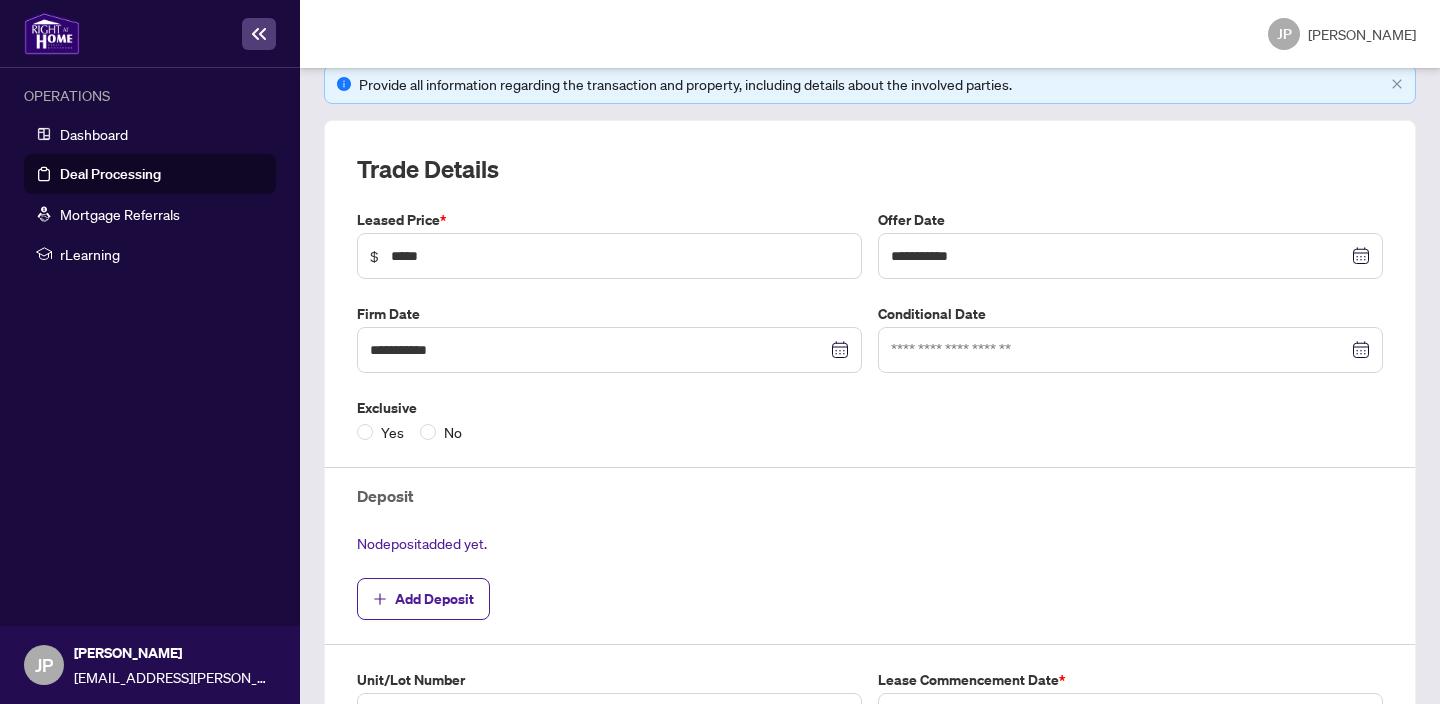 scroll, scrollTop: 313, scrollLeft: 0, axis: vertical 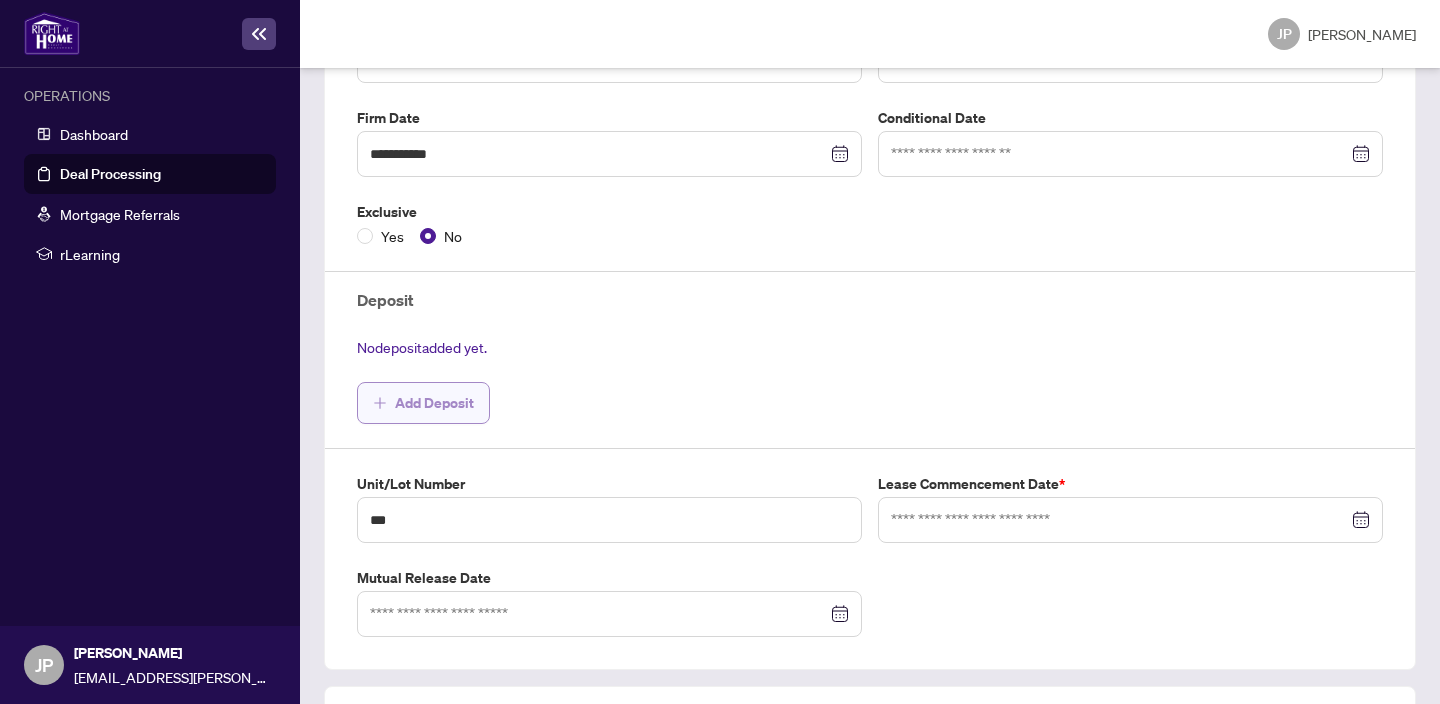 click on "Add Deposit" at bounding box center (434, 403) 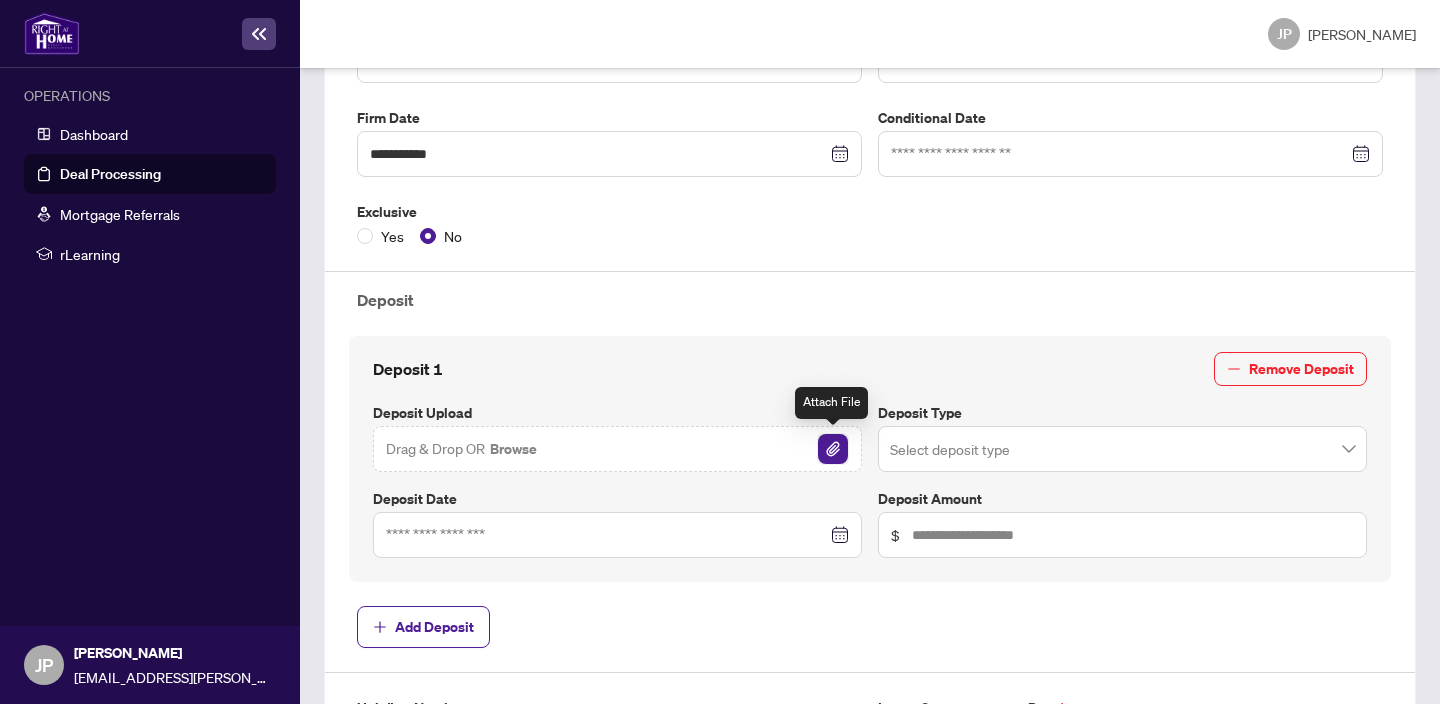 click at bounding box center (833, 449) 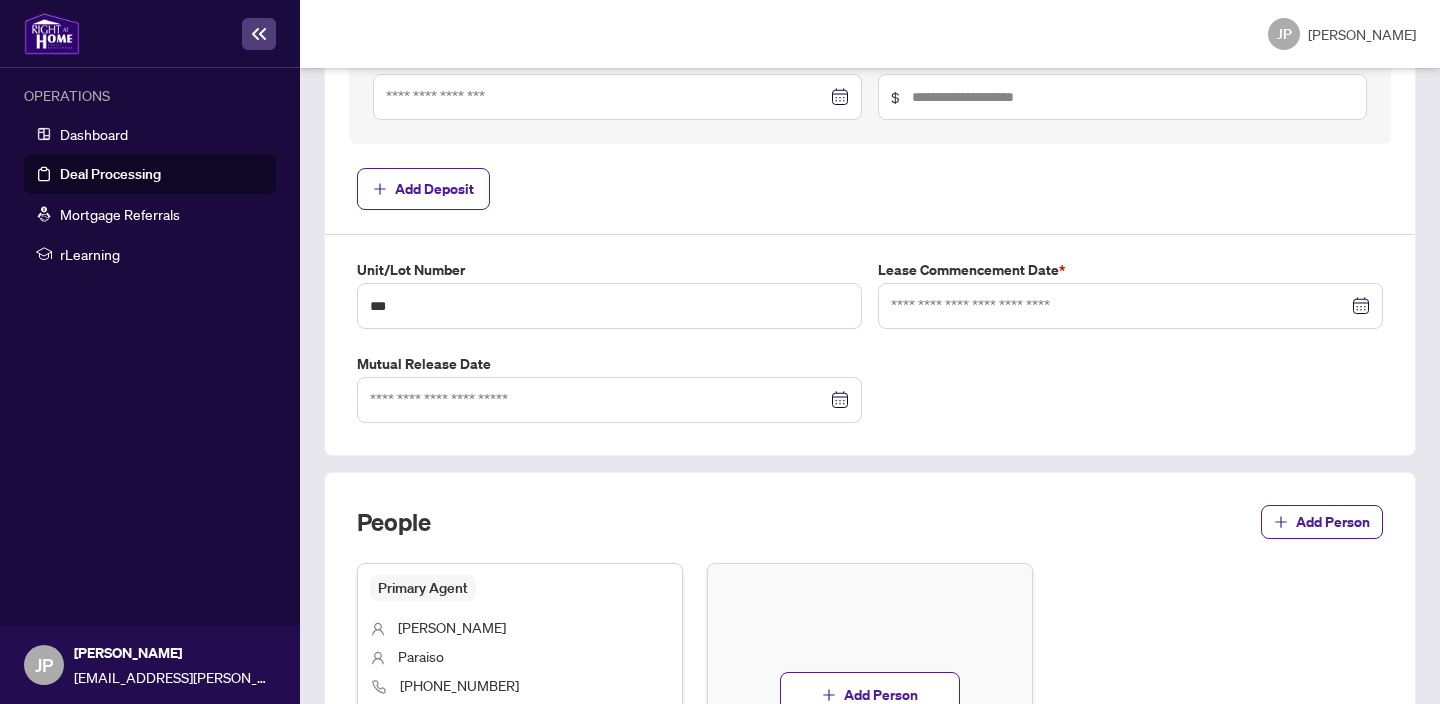 scroll, scrollTop: 935, scrollLeft: 0, axis: vertical 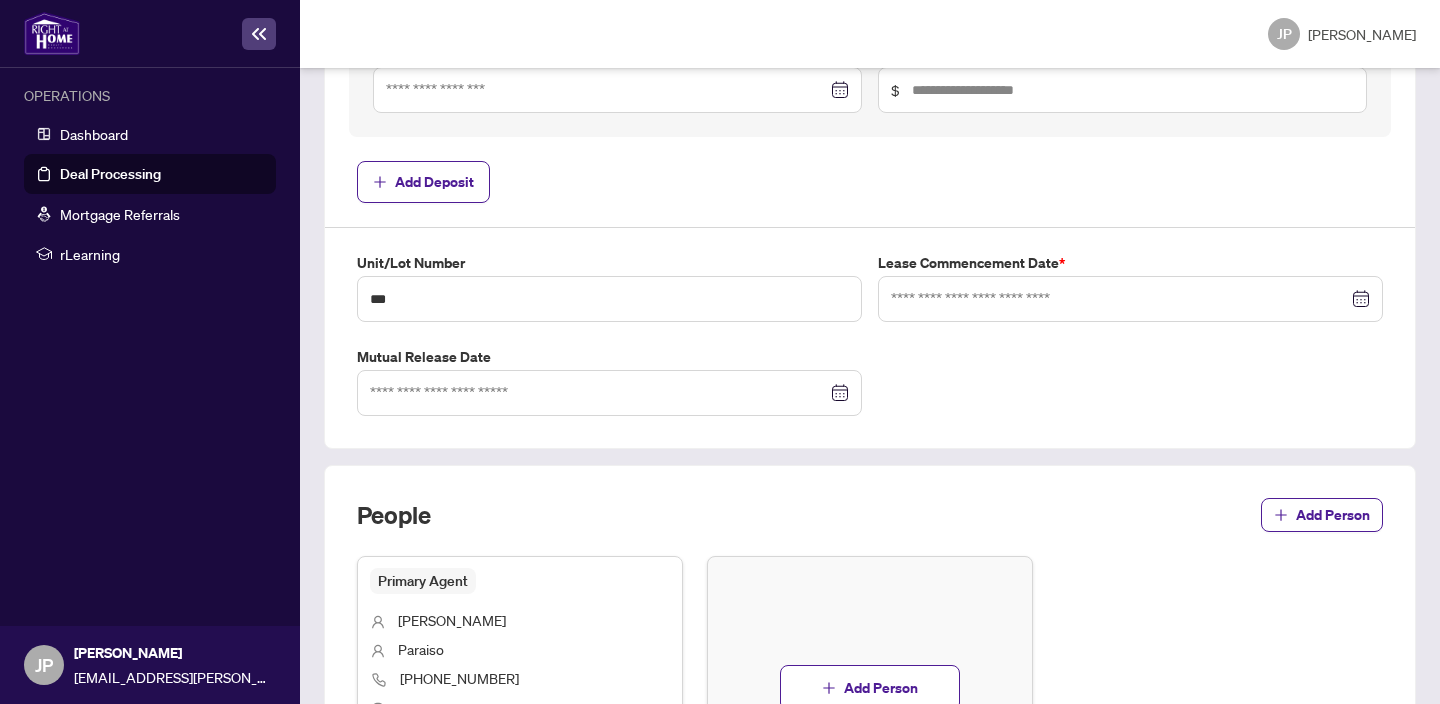 click at bounding box center [1130, 299] 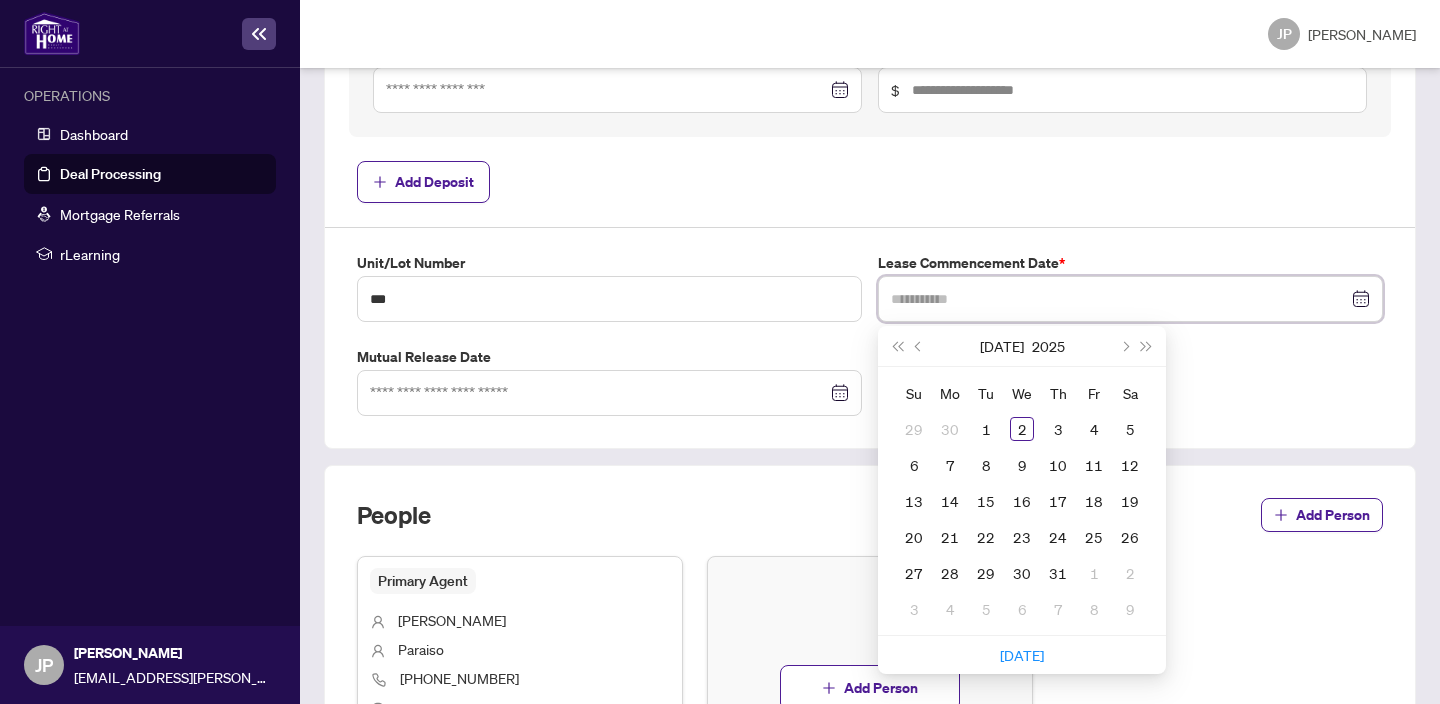 type on "**********" 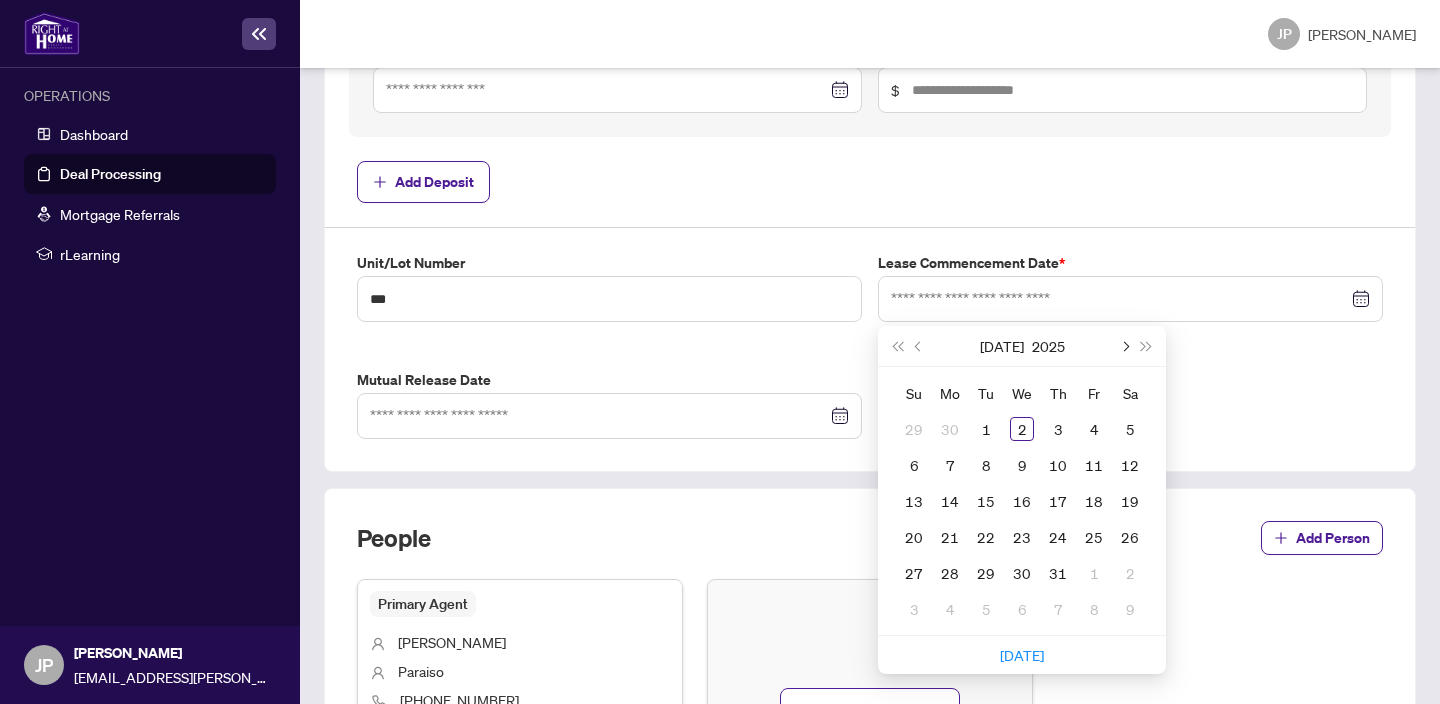 click at bounding box center [1124, 346] 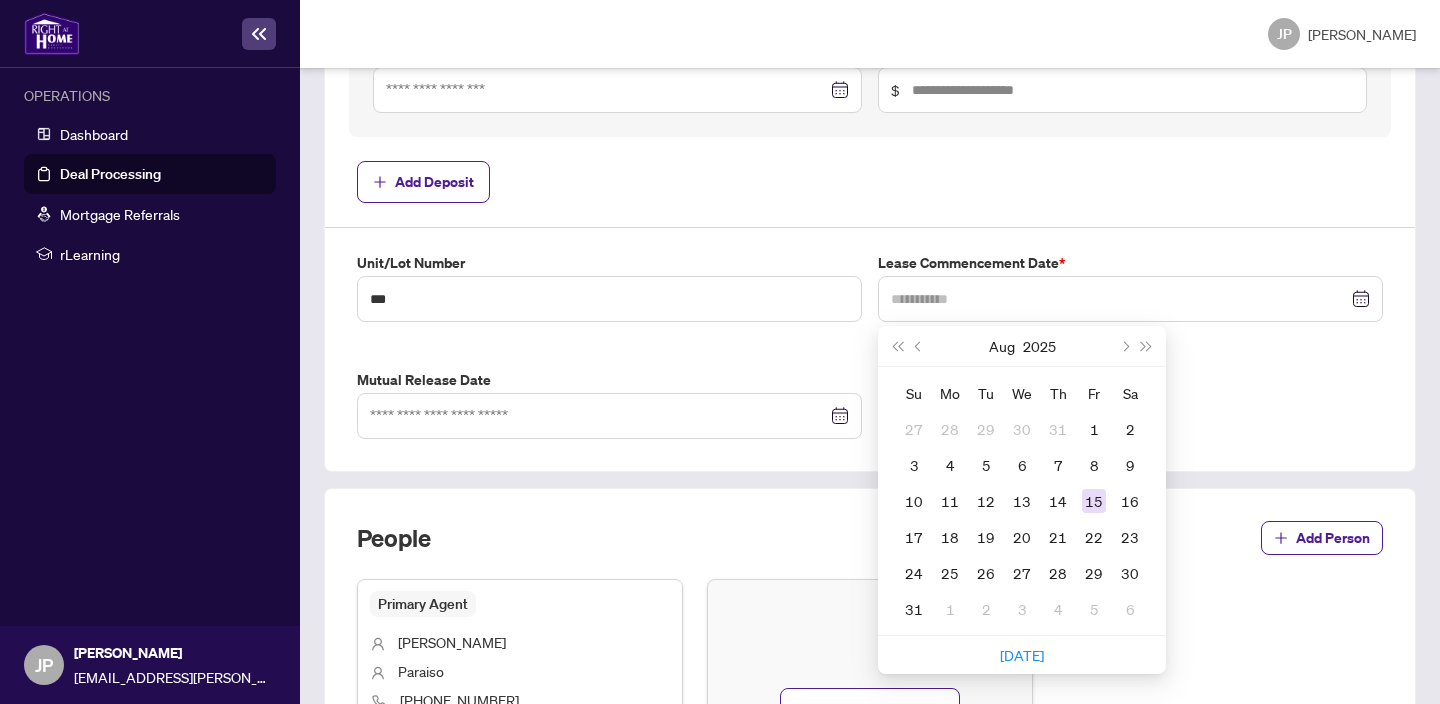 type on "**********" 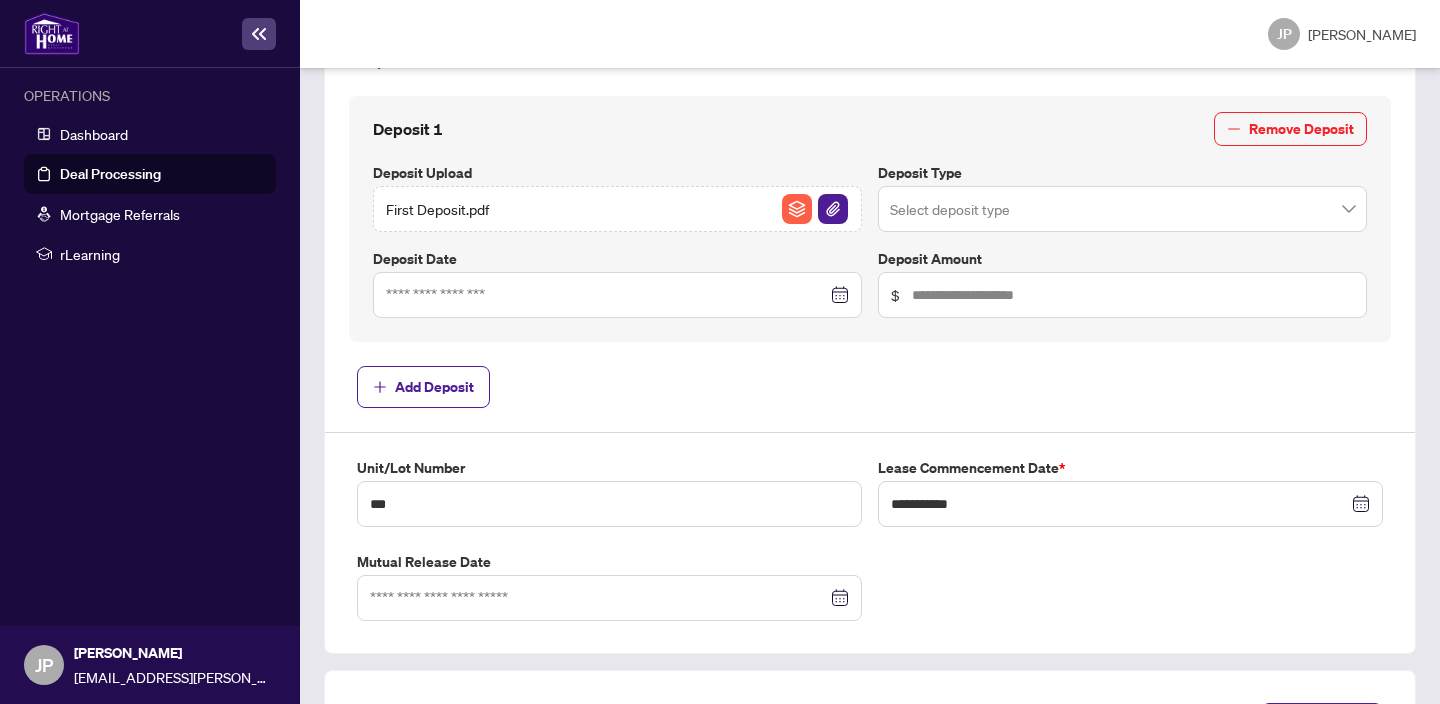 scroll, scrollTop: 729, scrollLeft: 0, axis: vertical 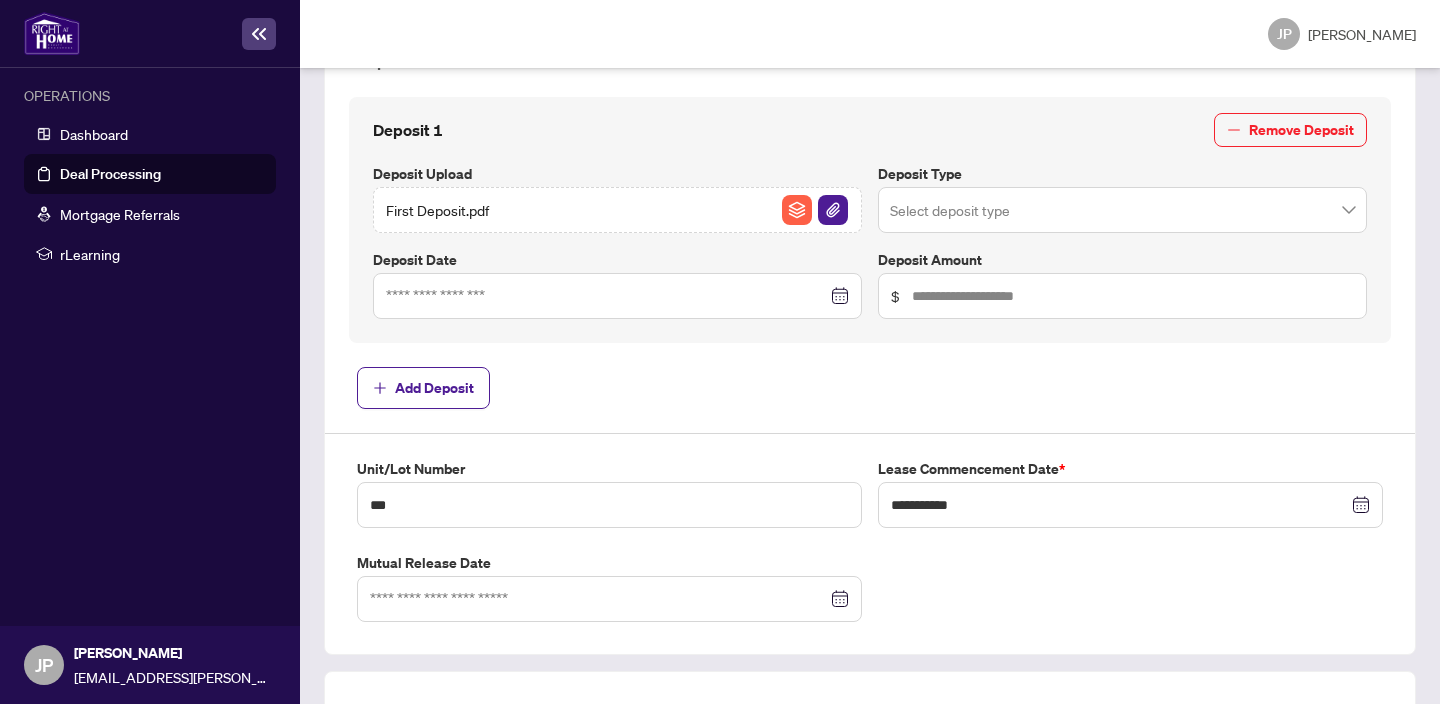 click at bounding box center [617, 296] 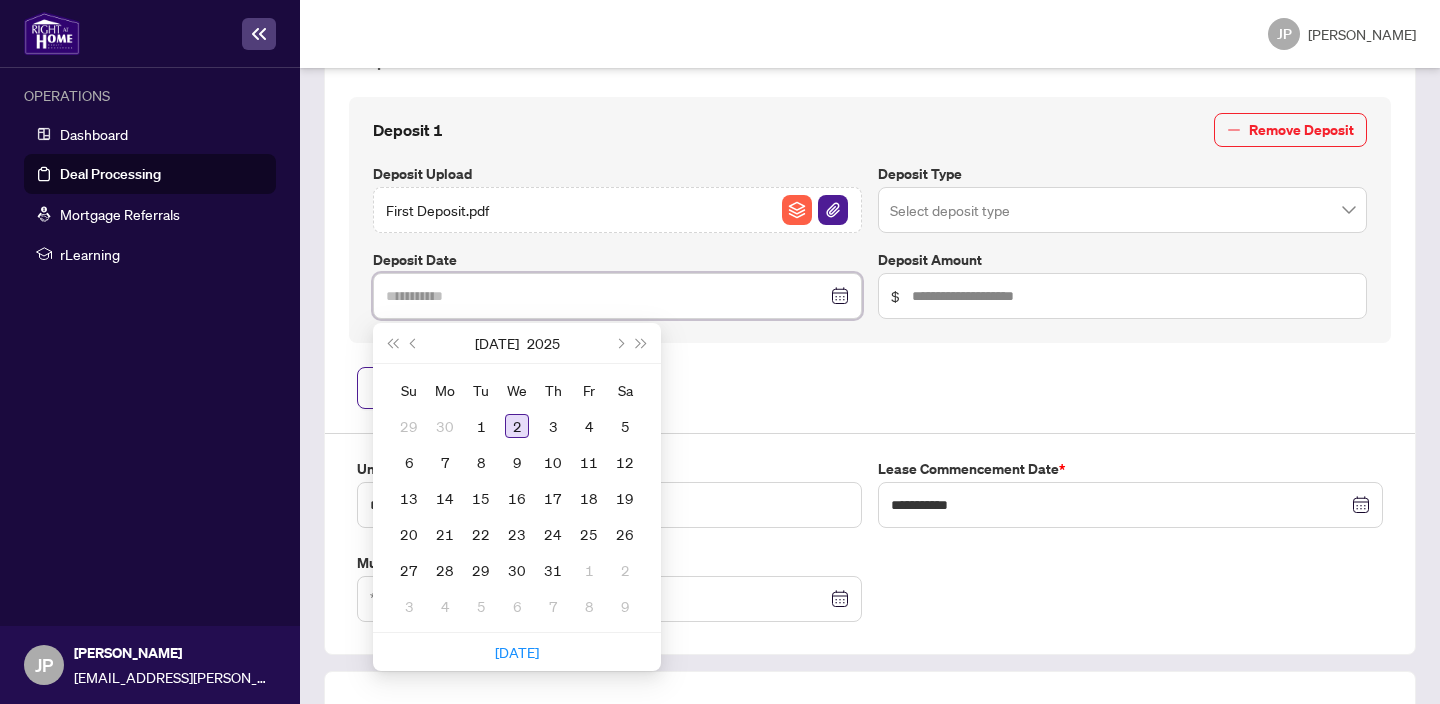 type on "**********" 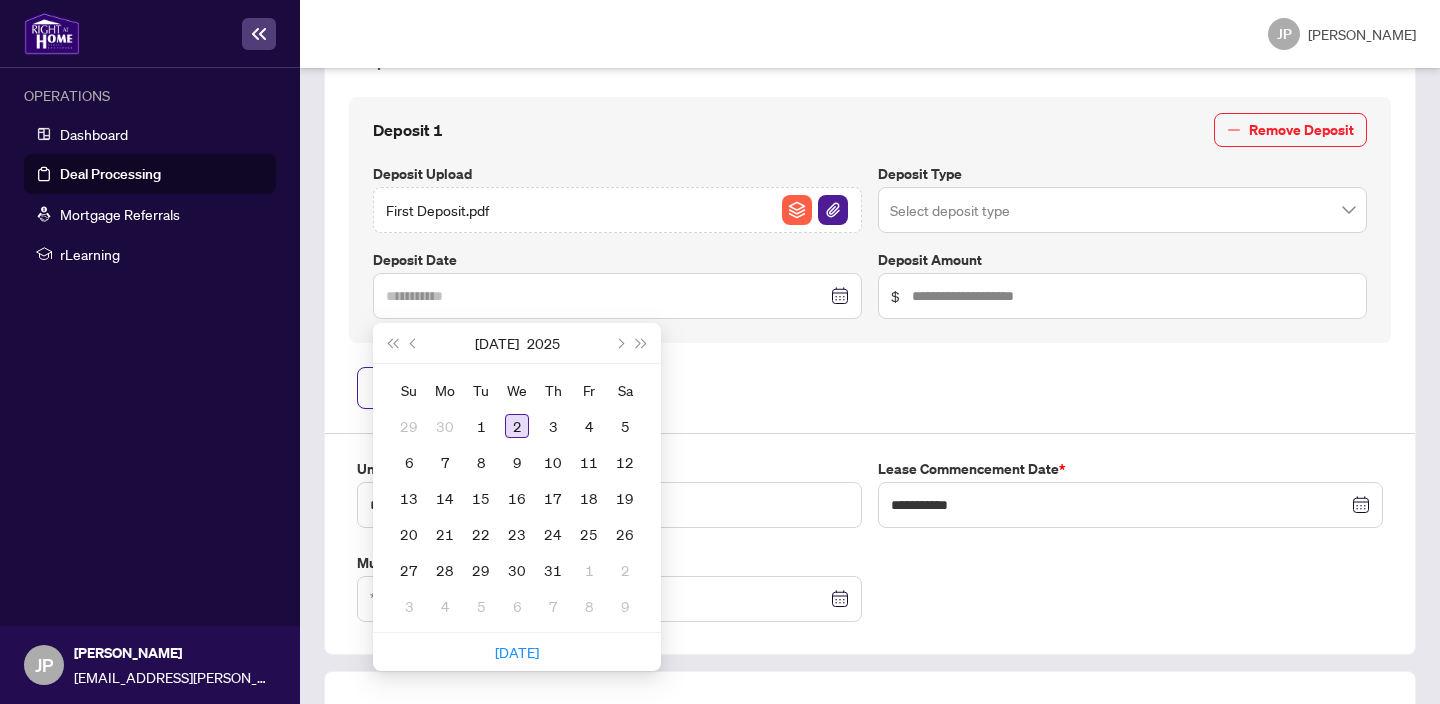 click on "2" at bounding box center [517, 426] 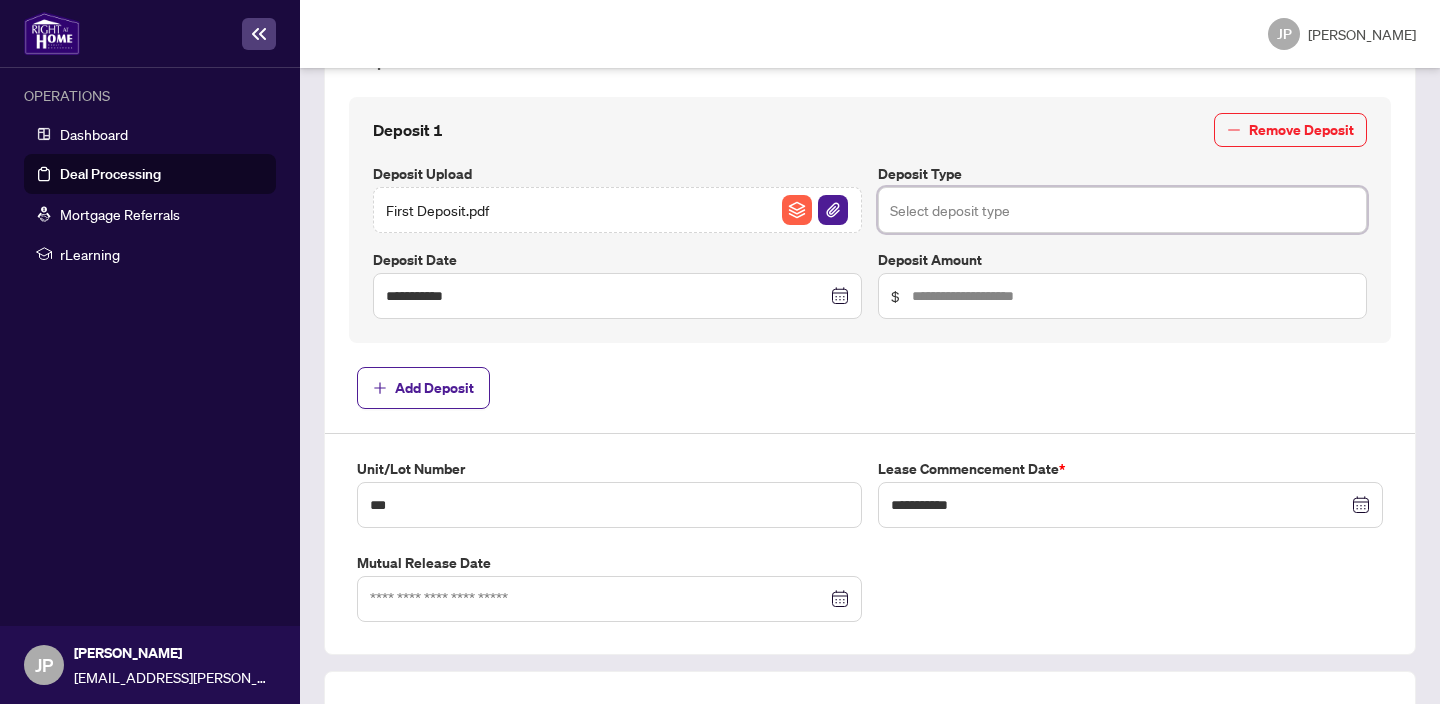 click at bounding box center (1122, 210) 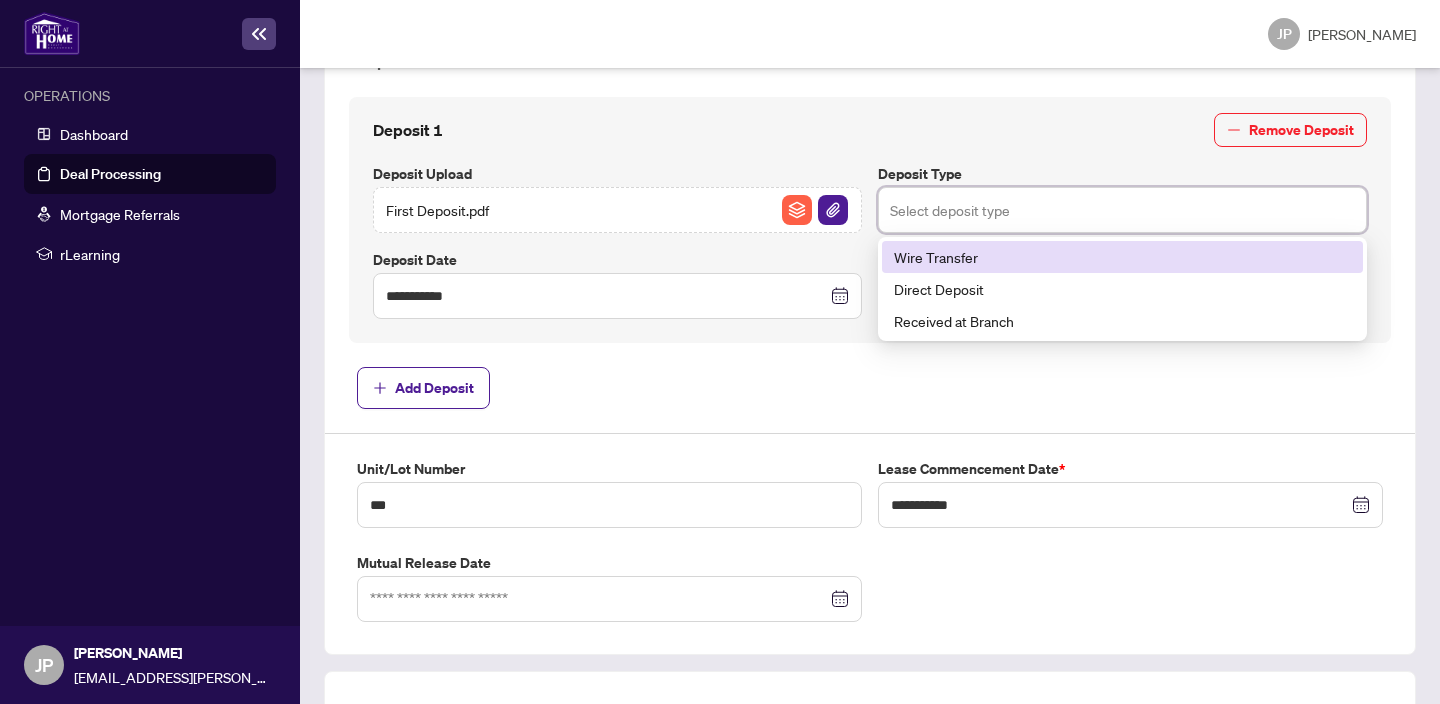 click on "Wire Transfer" at bounding box center [1122, 257] 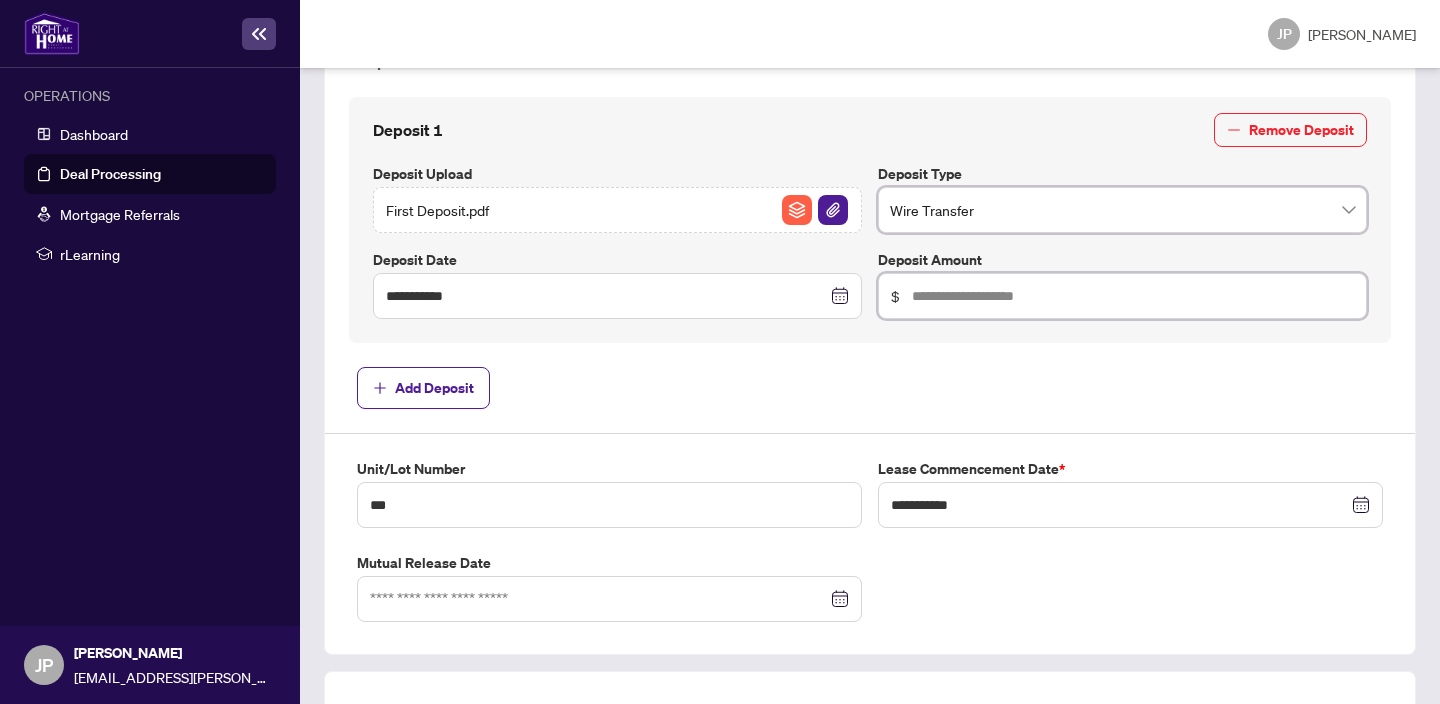 click at bounding box center (1133, 296) 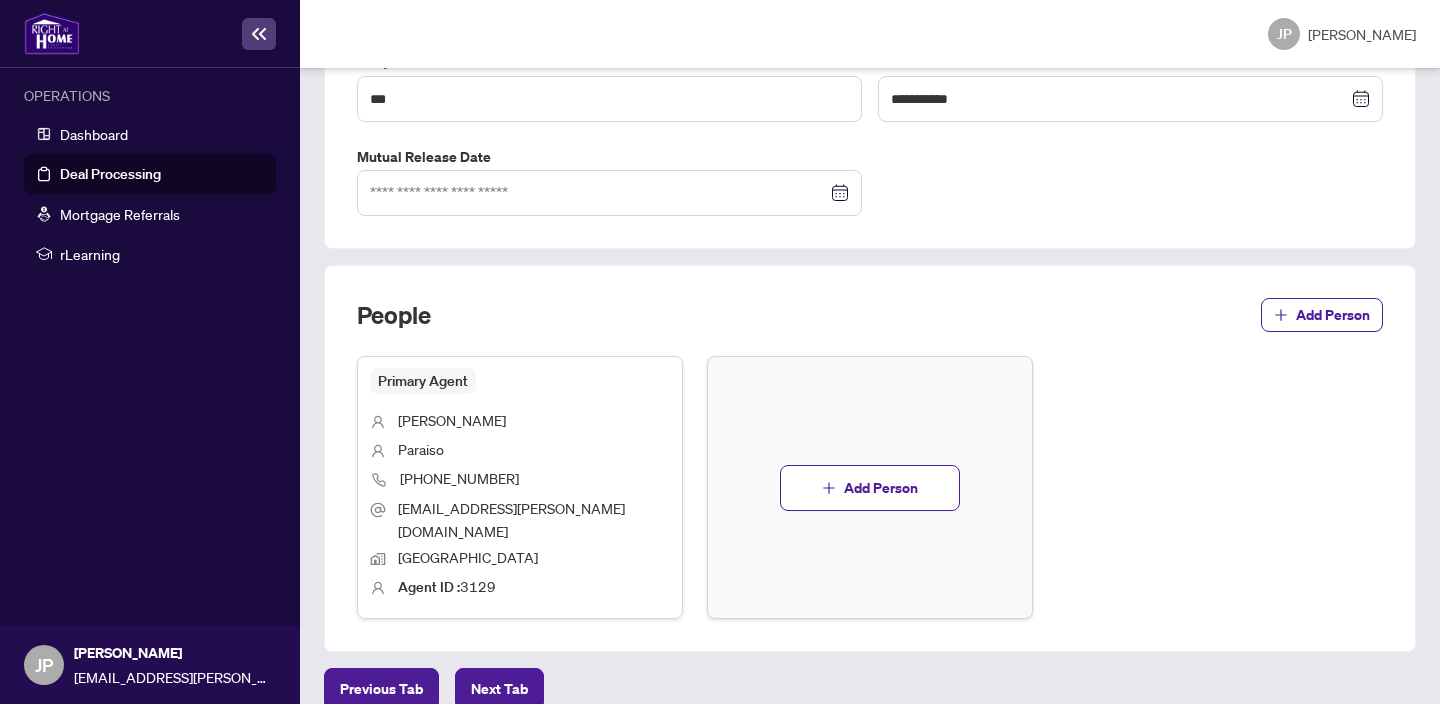scroll, scrollTop: 1142, scrollLeft: 0, axis: vertical 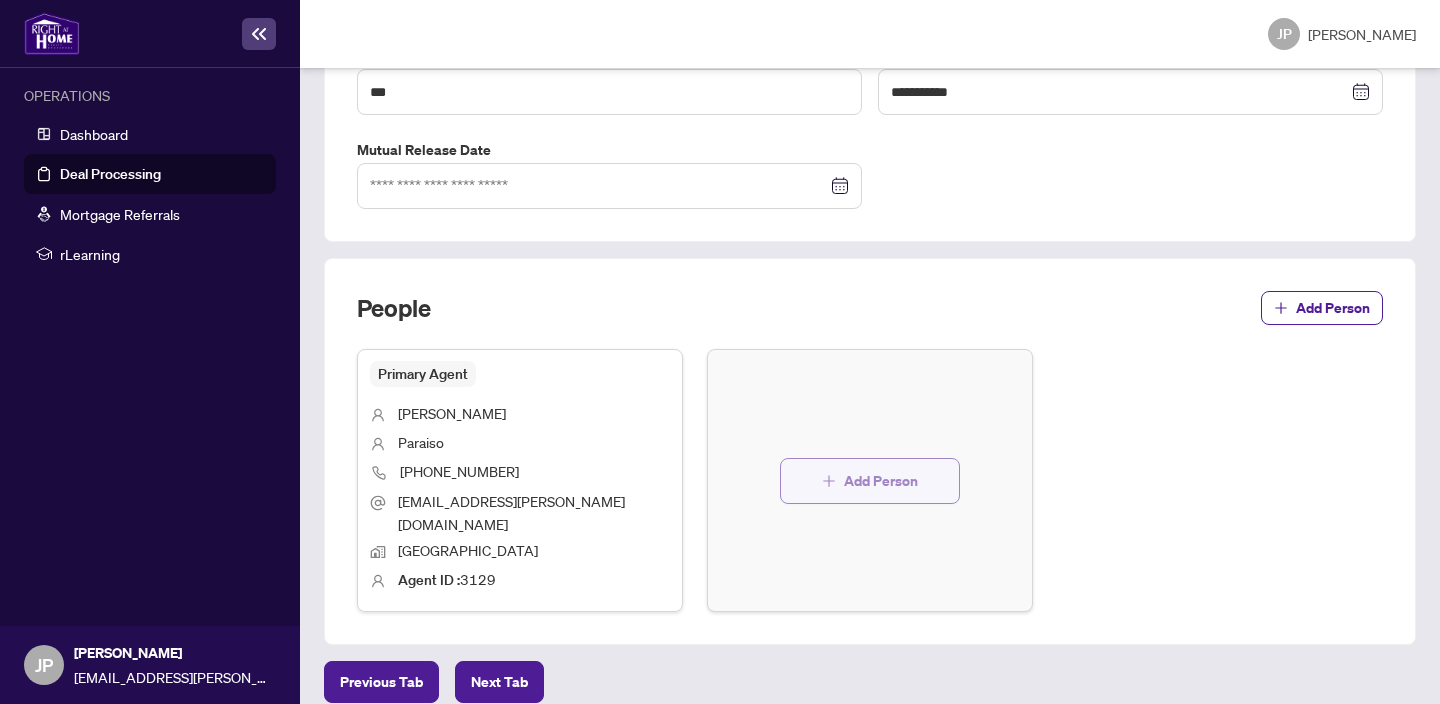 type on "*****" 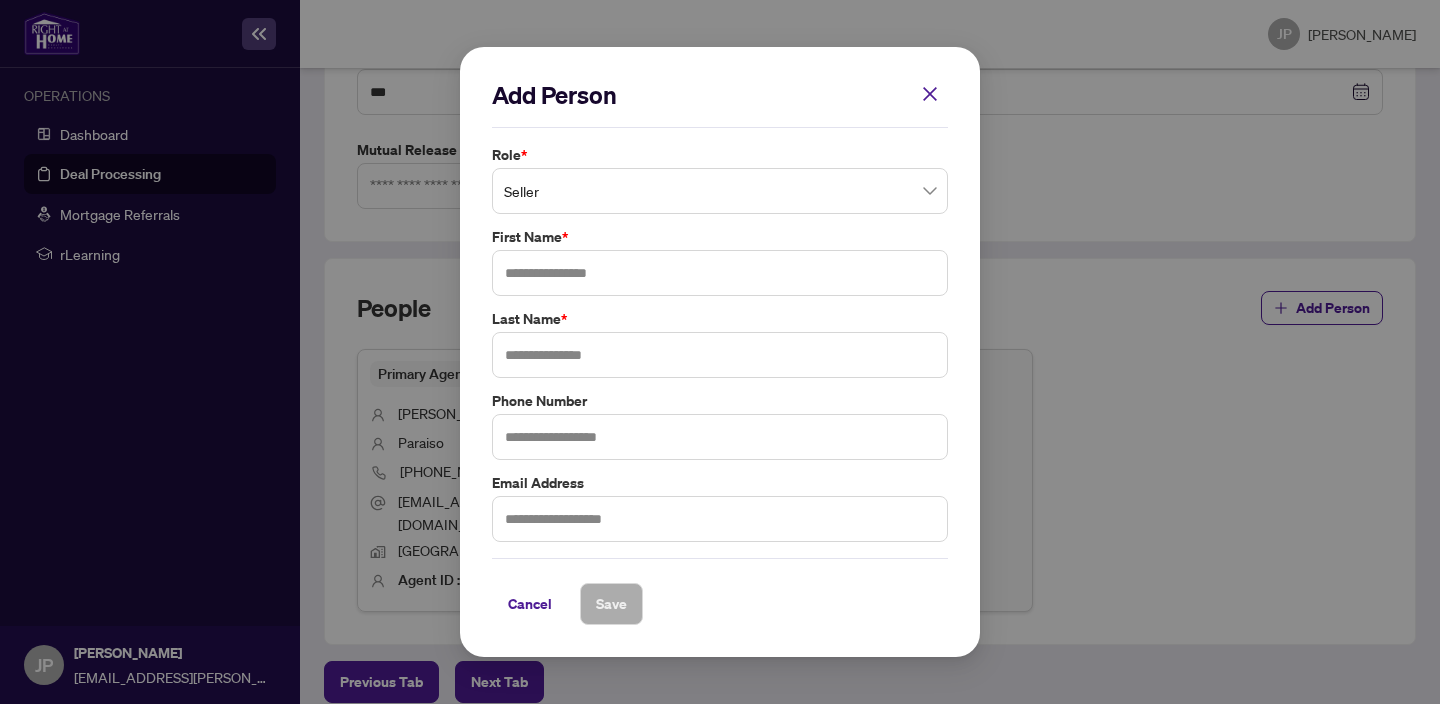 click on "Seller" at bounding box center [720, 191] 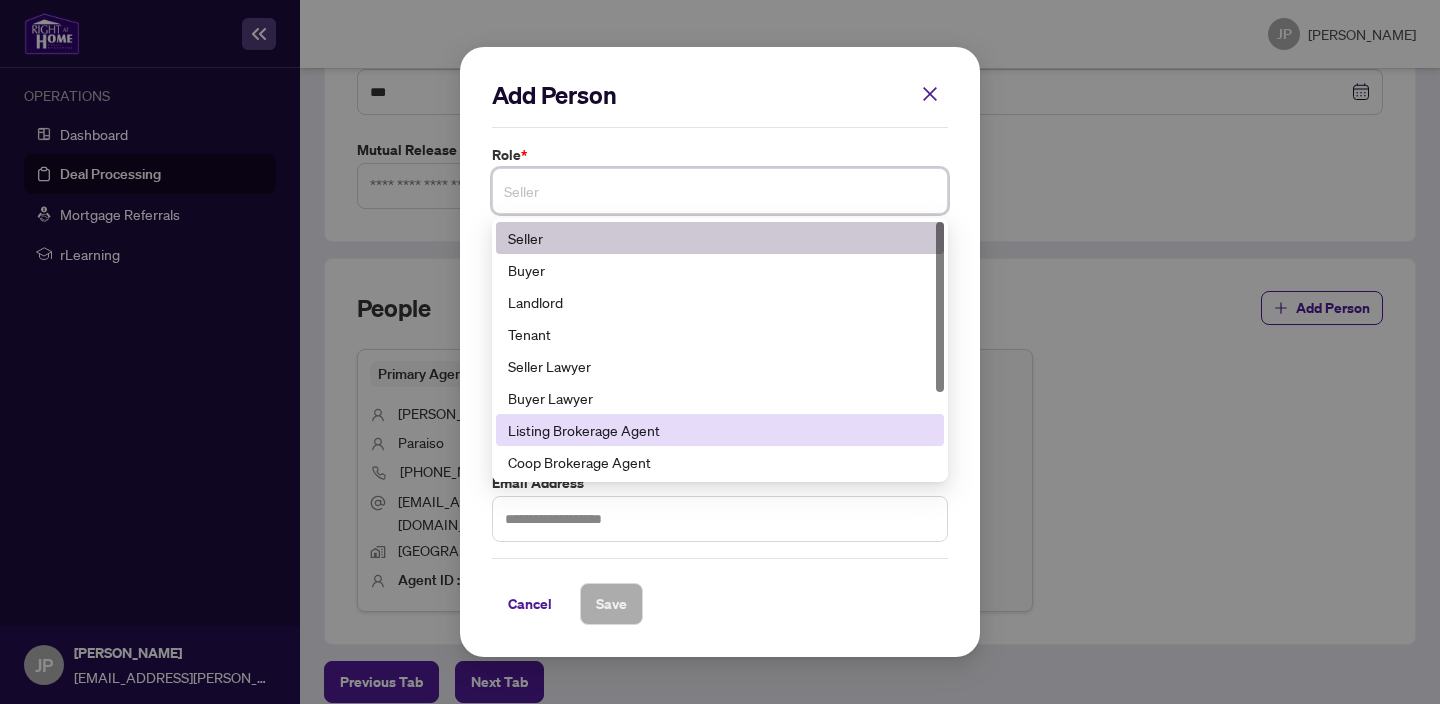 click on "Listing Brokerage Agent" at bounding box center (720, 430) 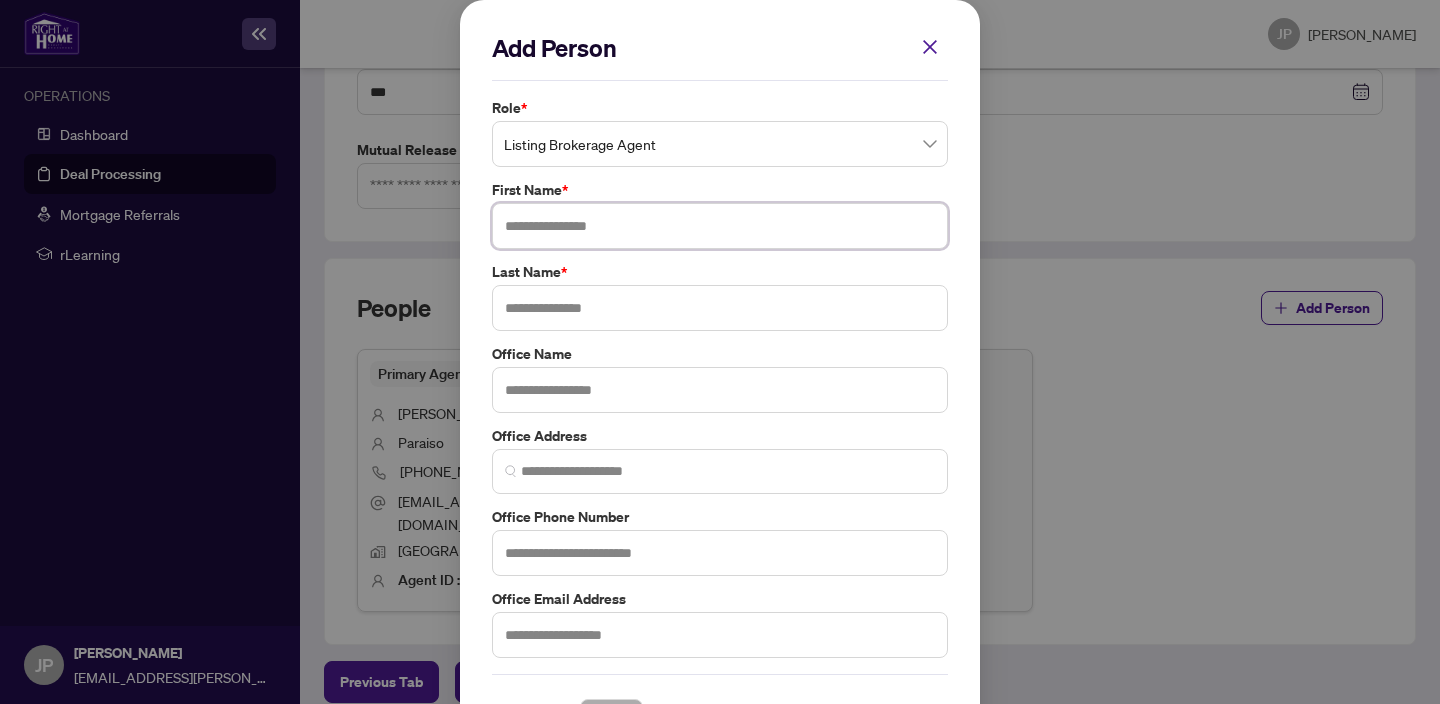 click at bounding box center (720, 226) 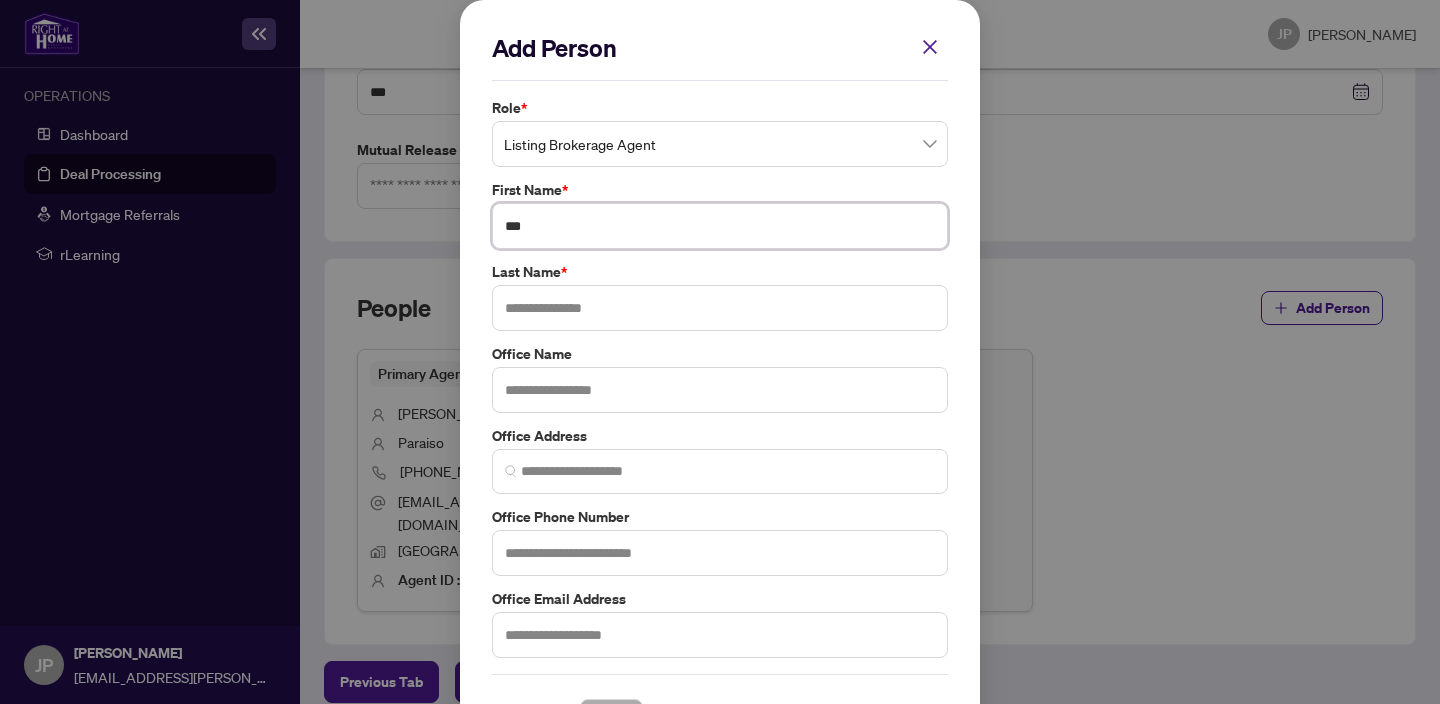 type on "***" 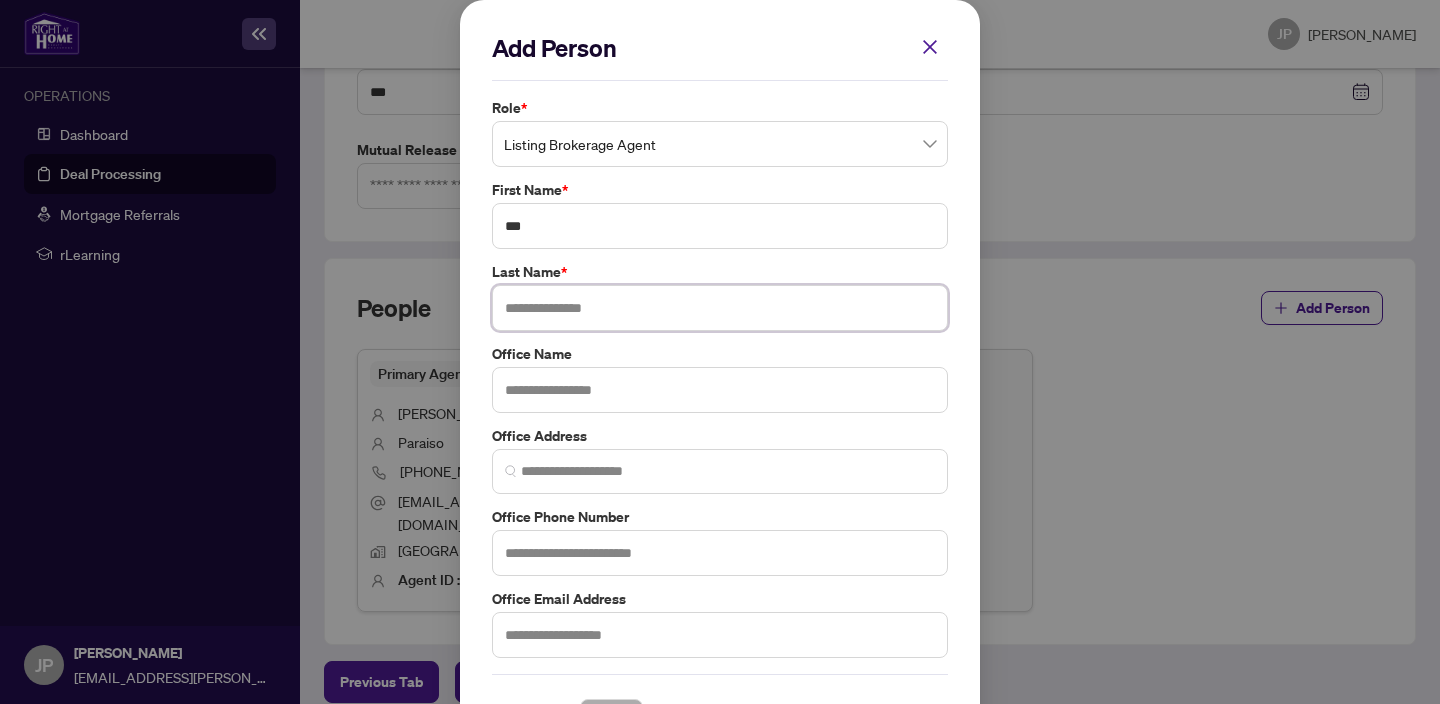 click at bounding box center [720, 308] 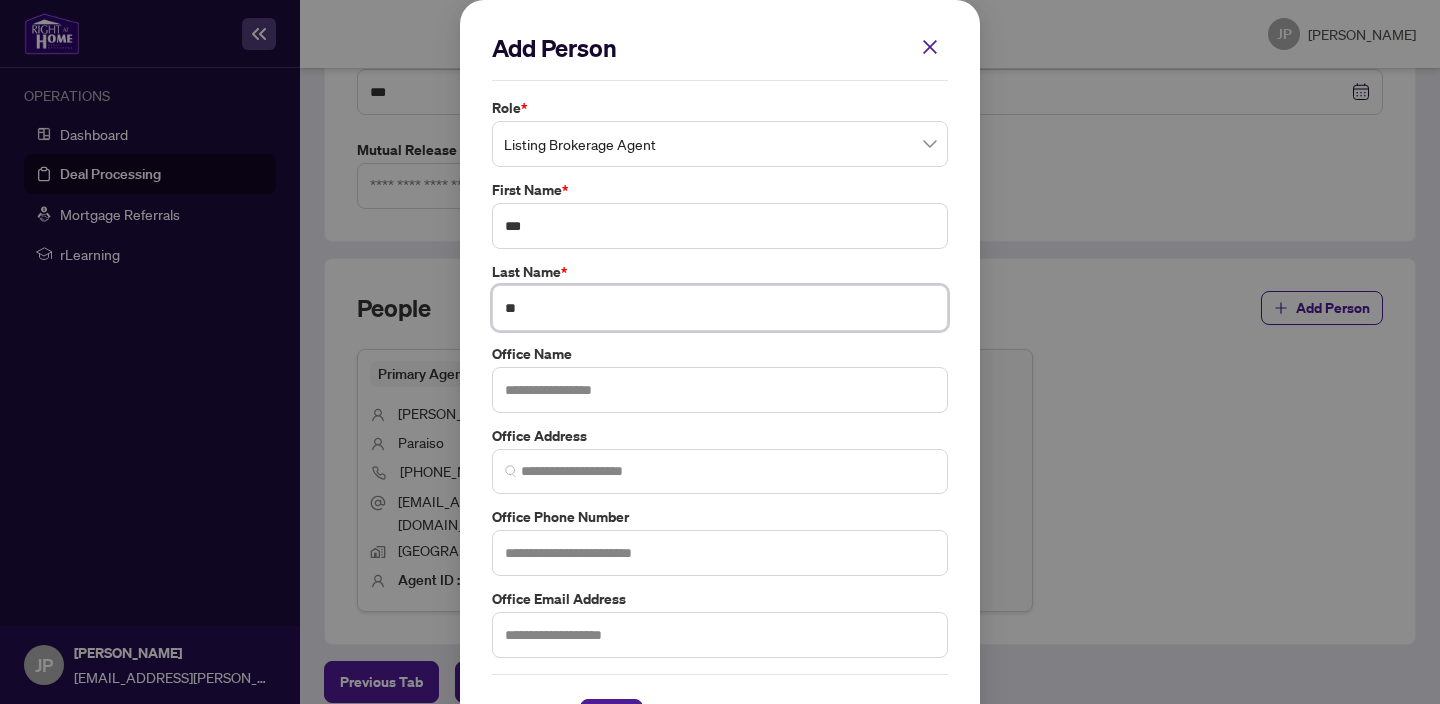 type on "**" 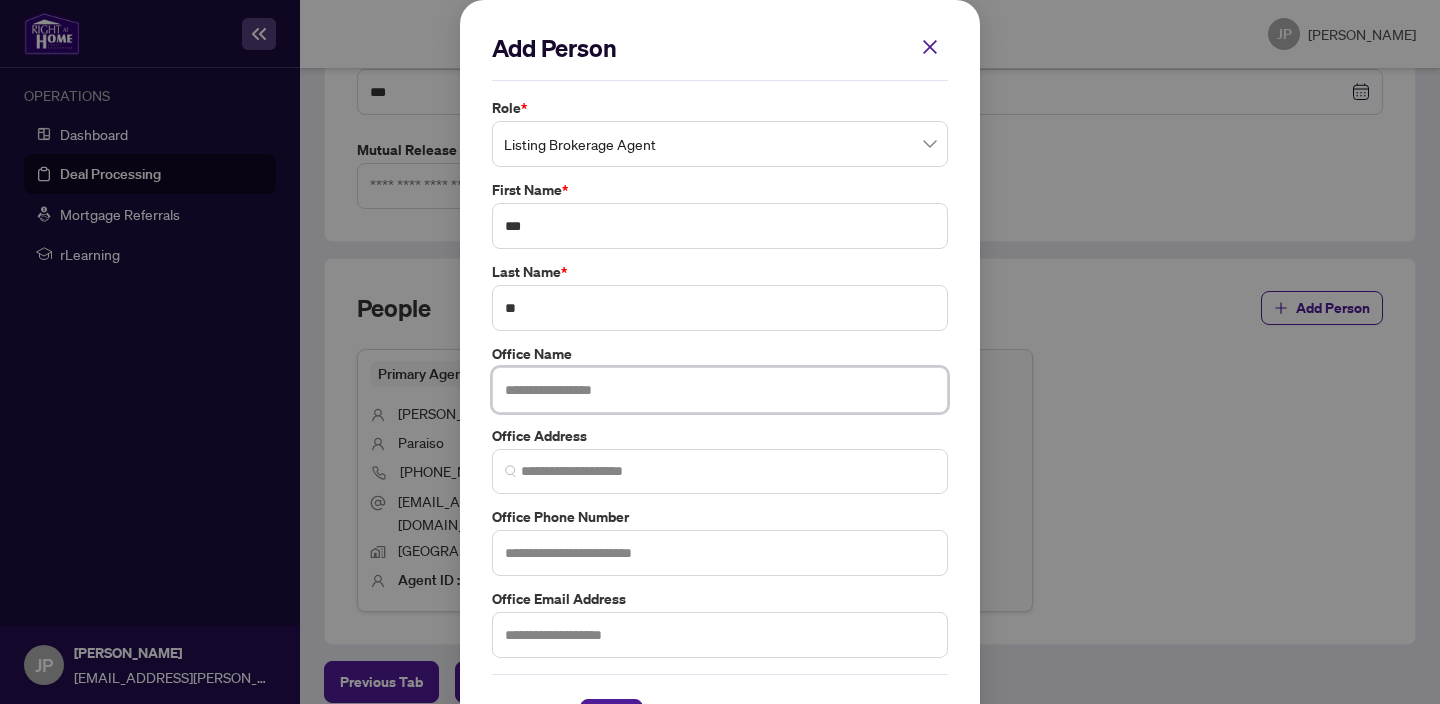 click at bounding box center [720, 390] 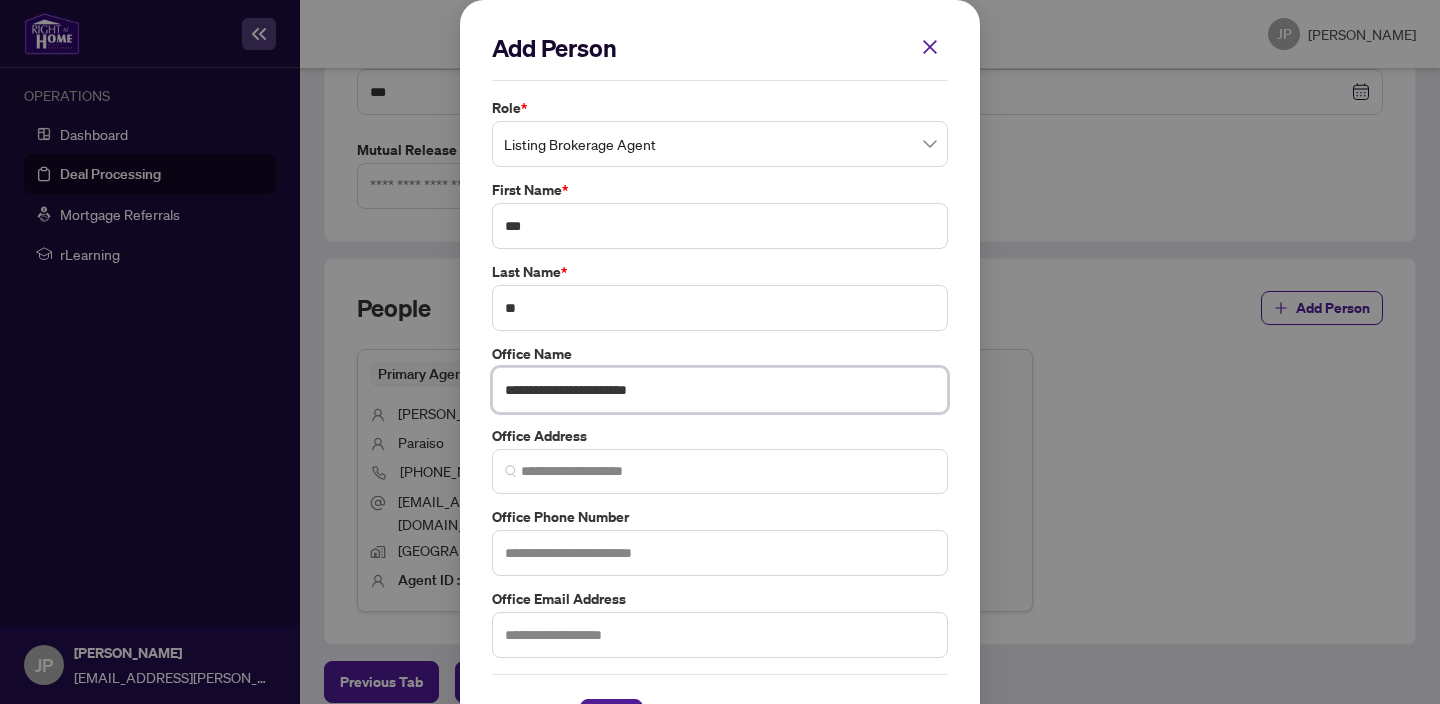 scroll, scrollTop: 69, scrollLeft: 0, axis: vertical 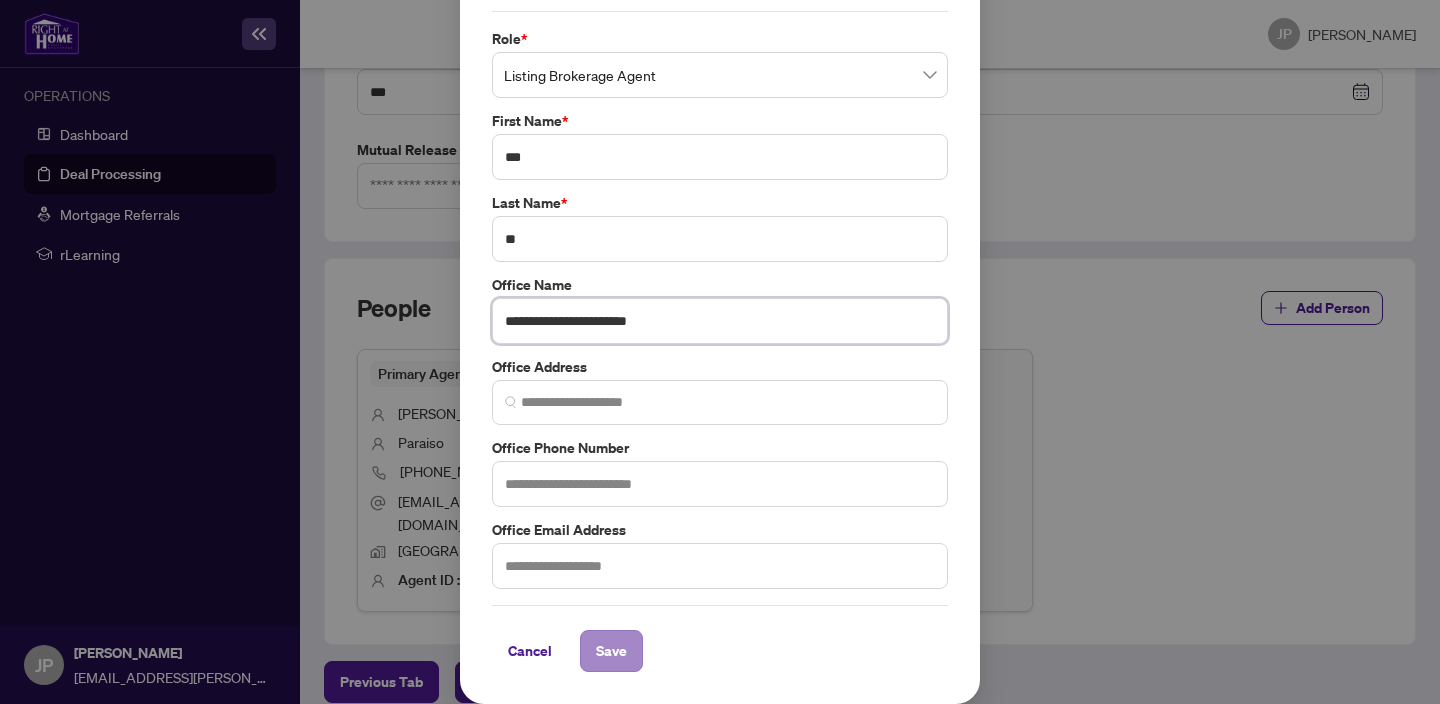 type on "**********" 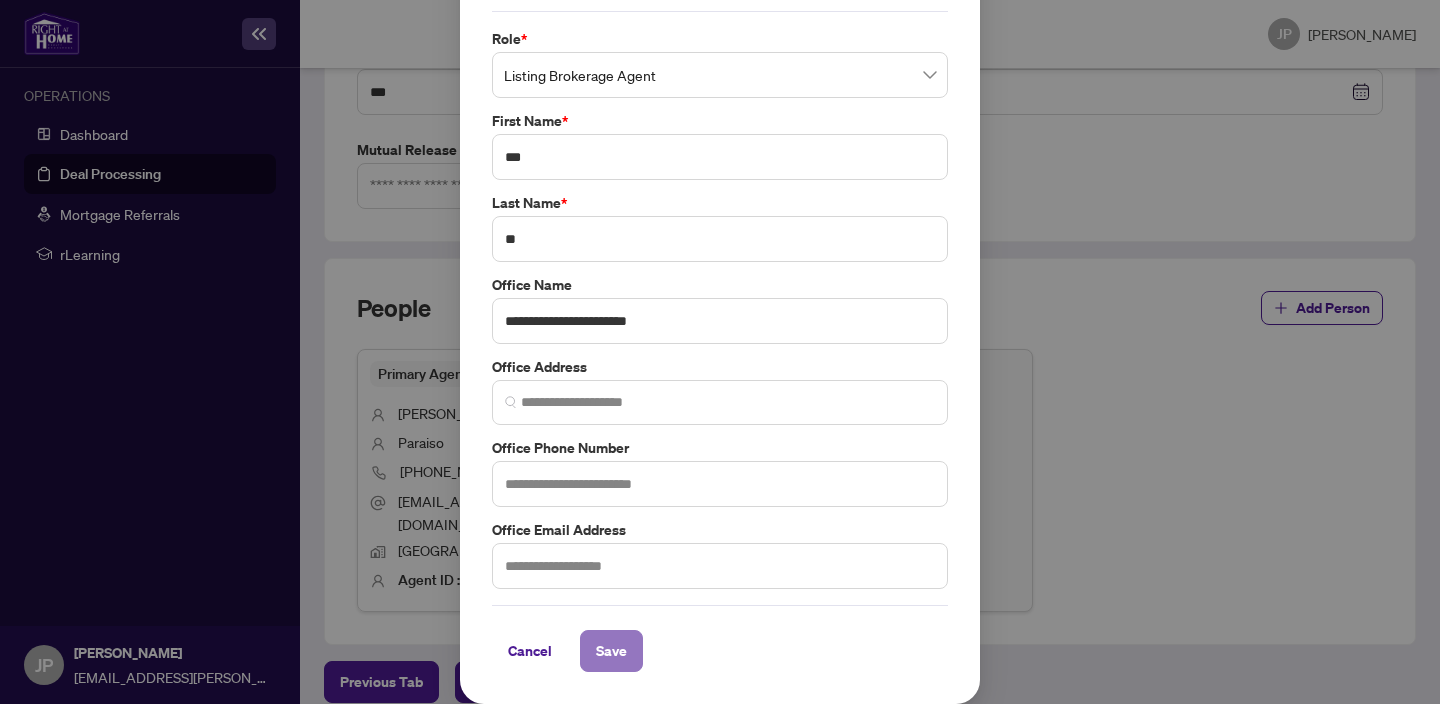click on "Save" at bounding box center [611, 651] 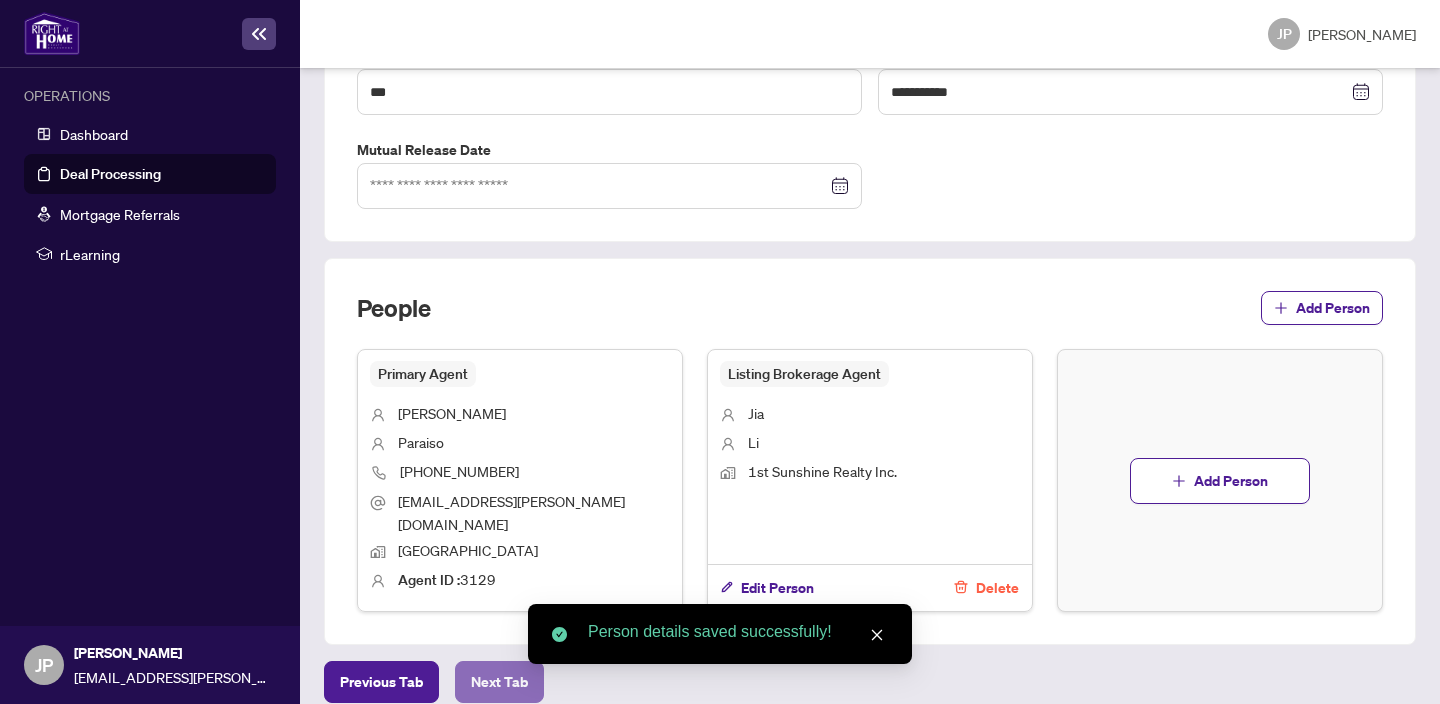 click on "Next Tab" at bounding box center [499, 682] 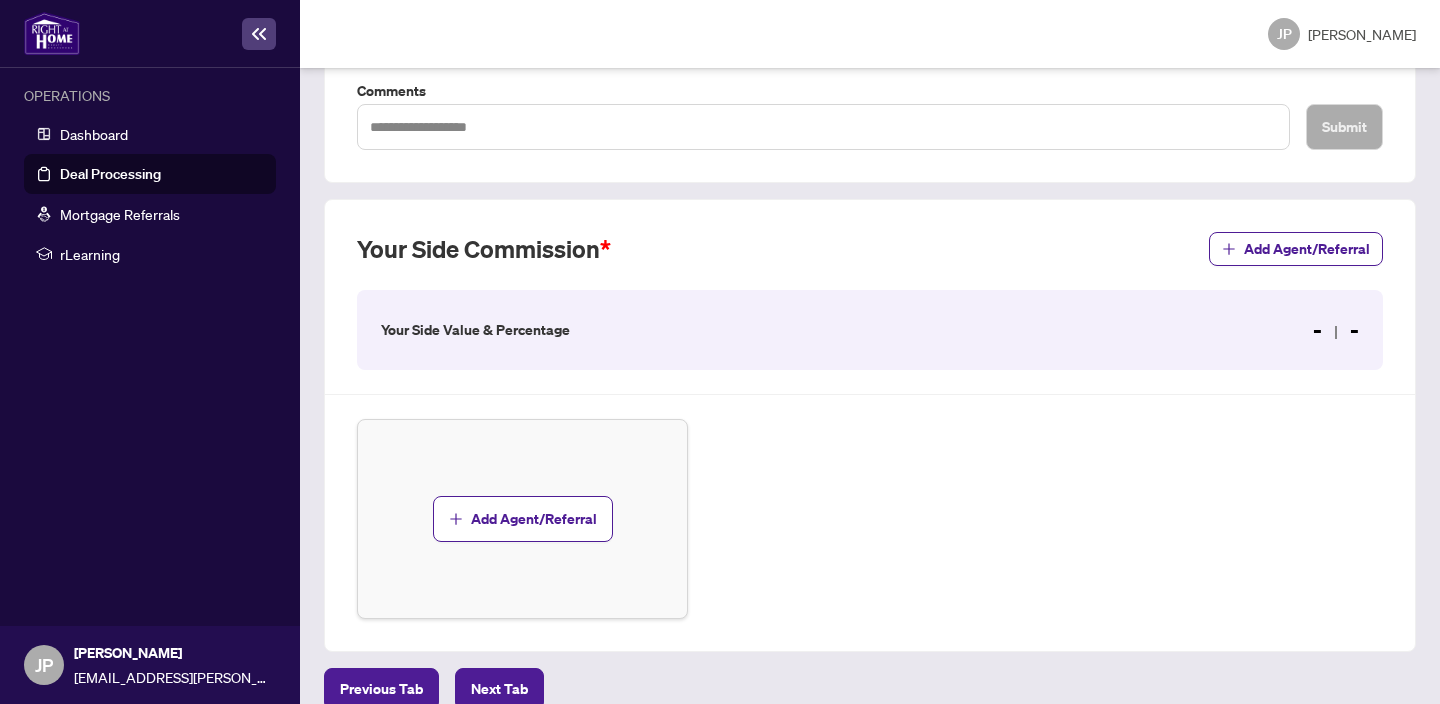 scroll, scrollTop: 555, scrollLeft: 0, axis: vertical 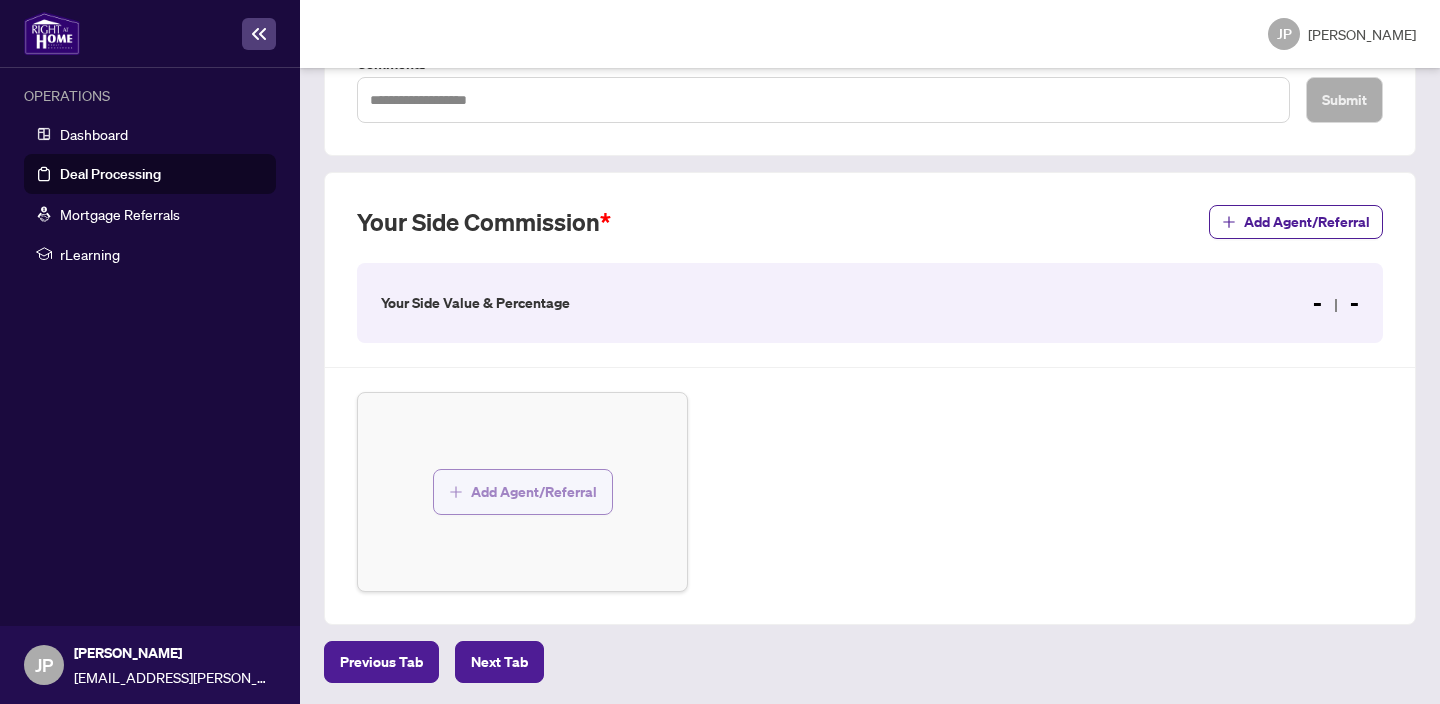 click on "Add Agent/Referral" at bounding box center [534, 492] 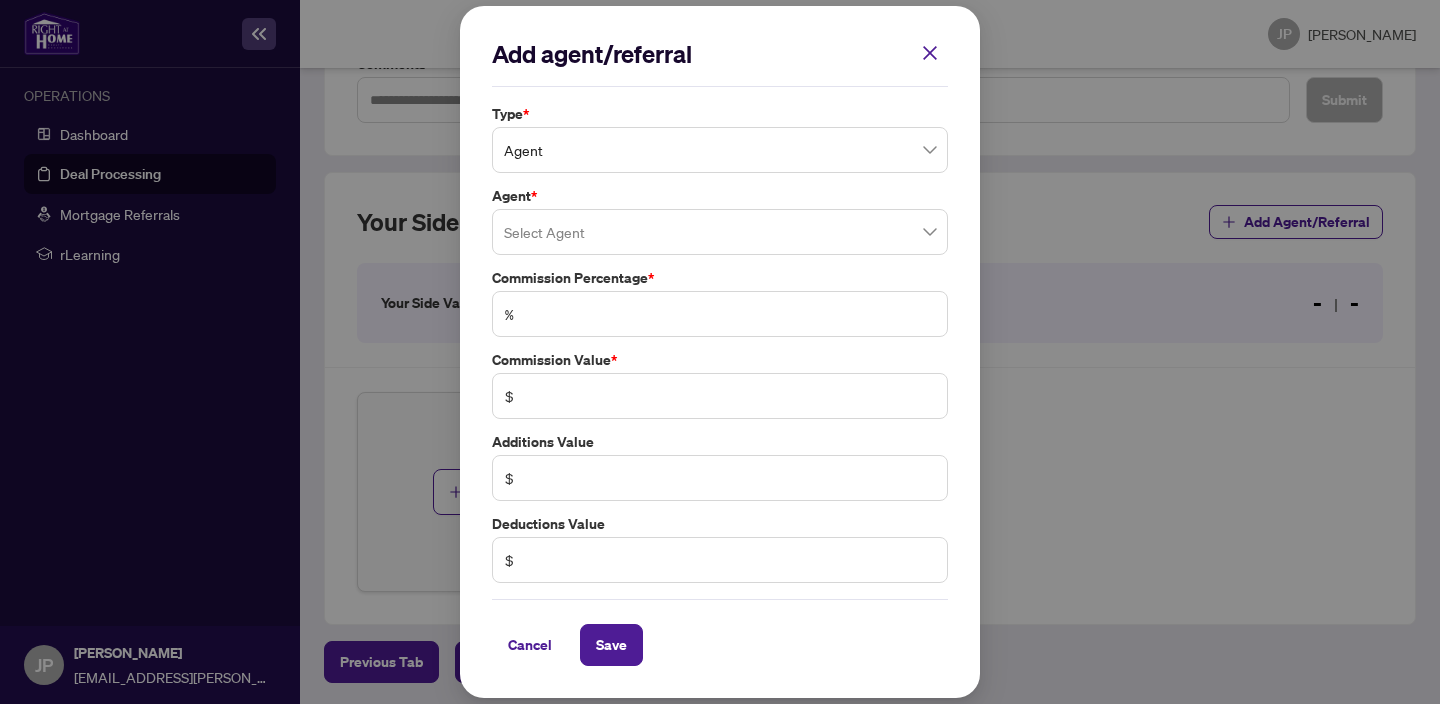 click at bounding box center (720, 232) 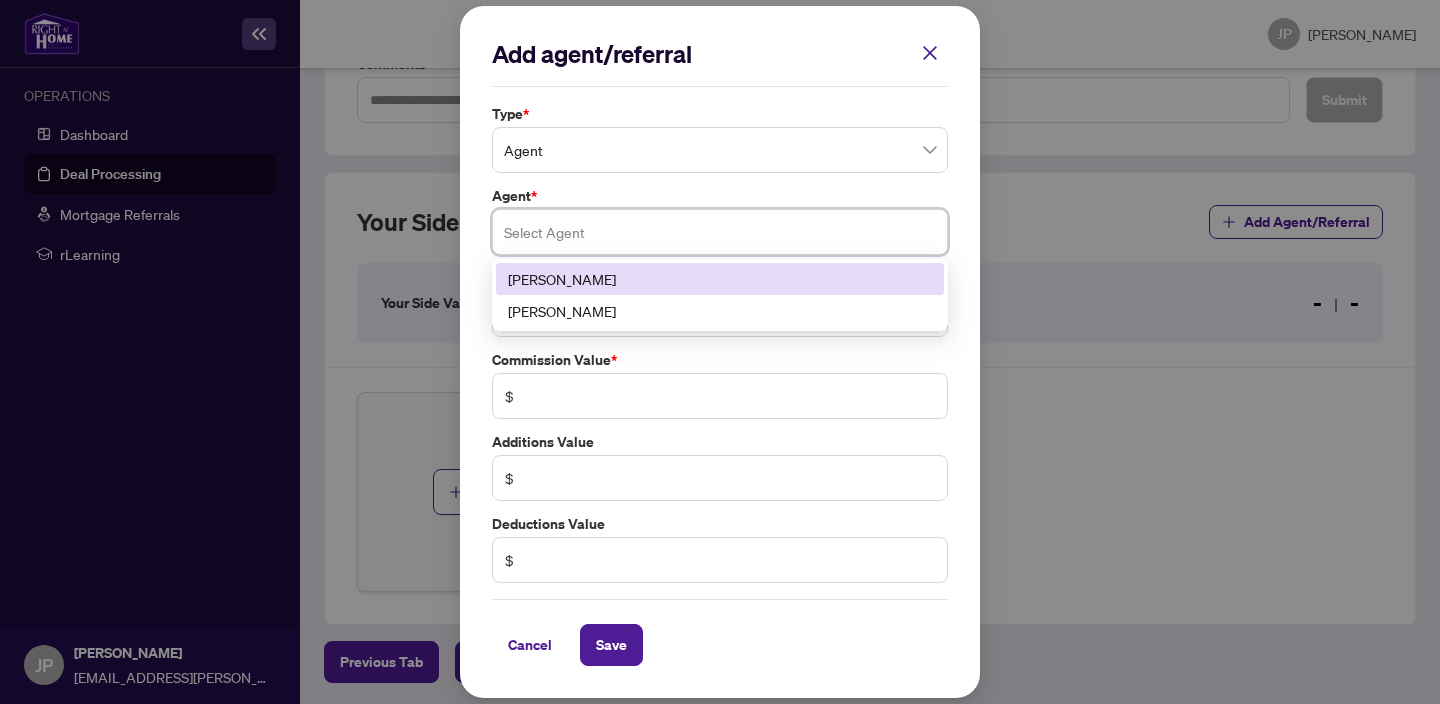 click on "[PERSON_NAME]" at bounding box center [720, 279] 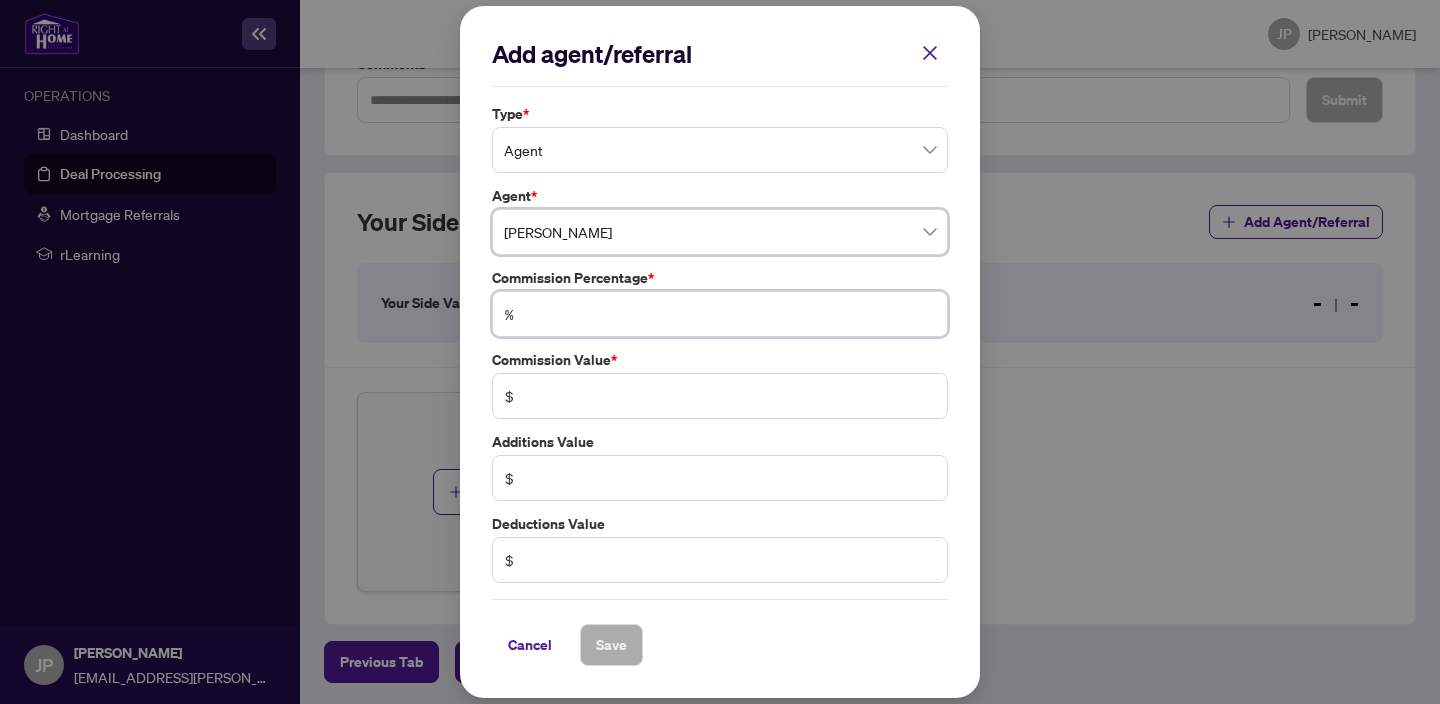 click at bounding box center [730, 314] 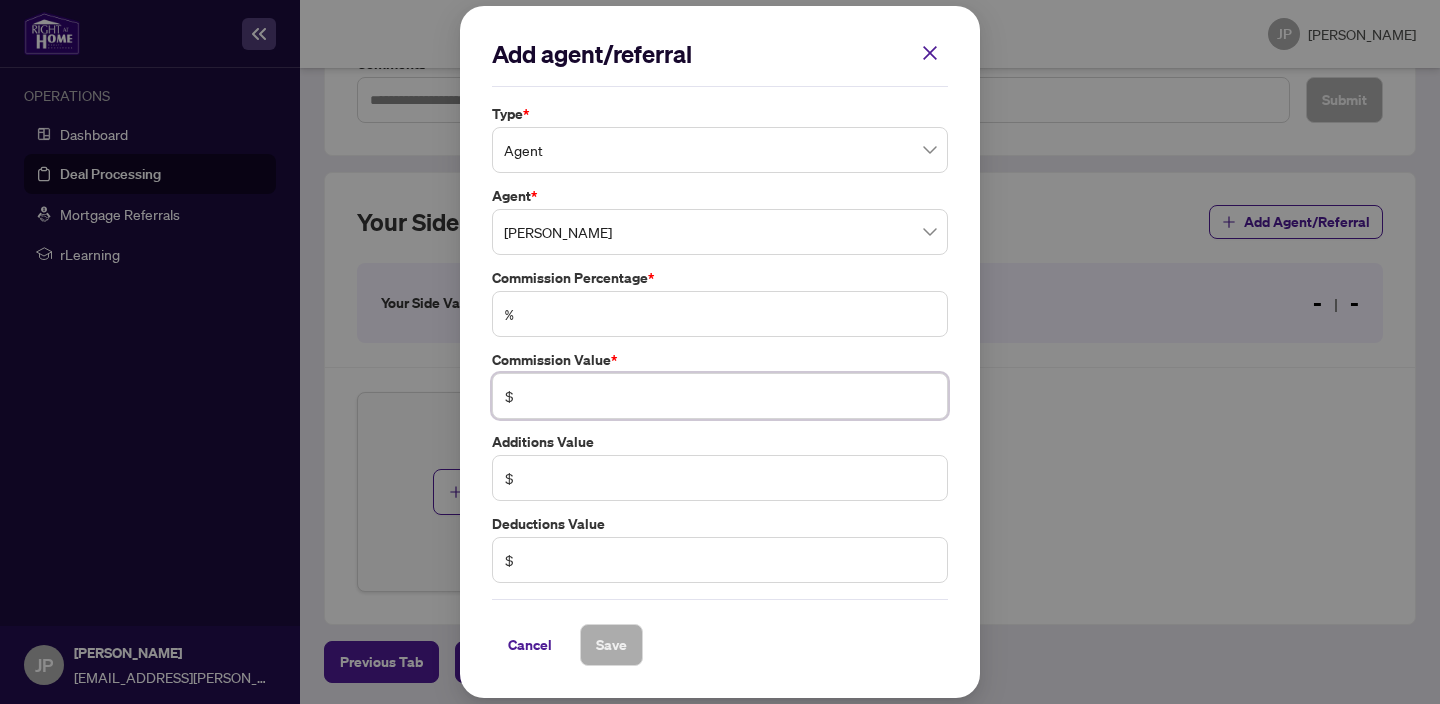 click on "$" at bounding box center (720, 396) 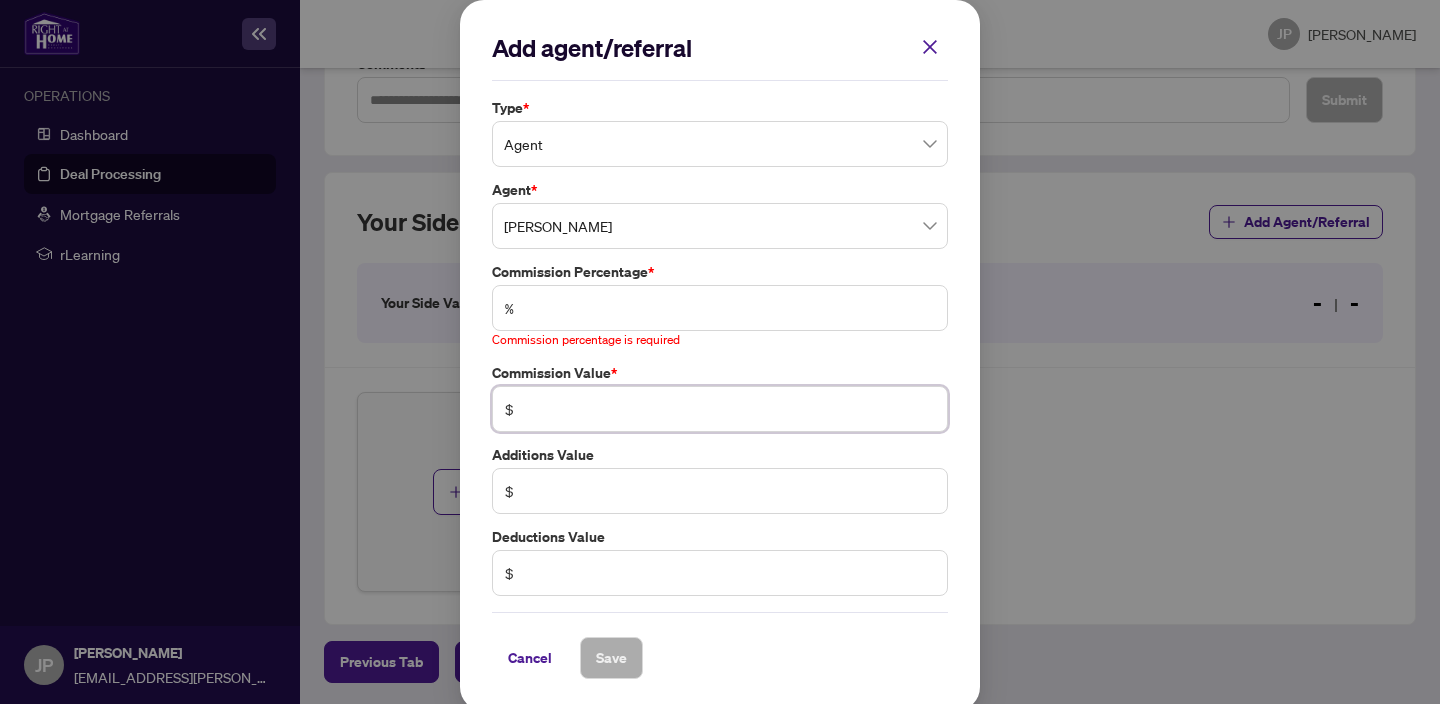 type on "******" 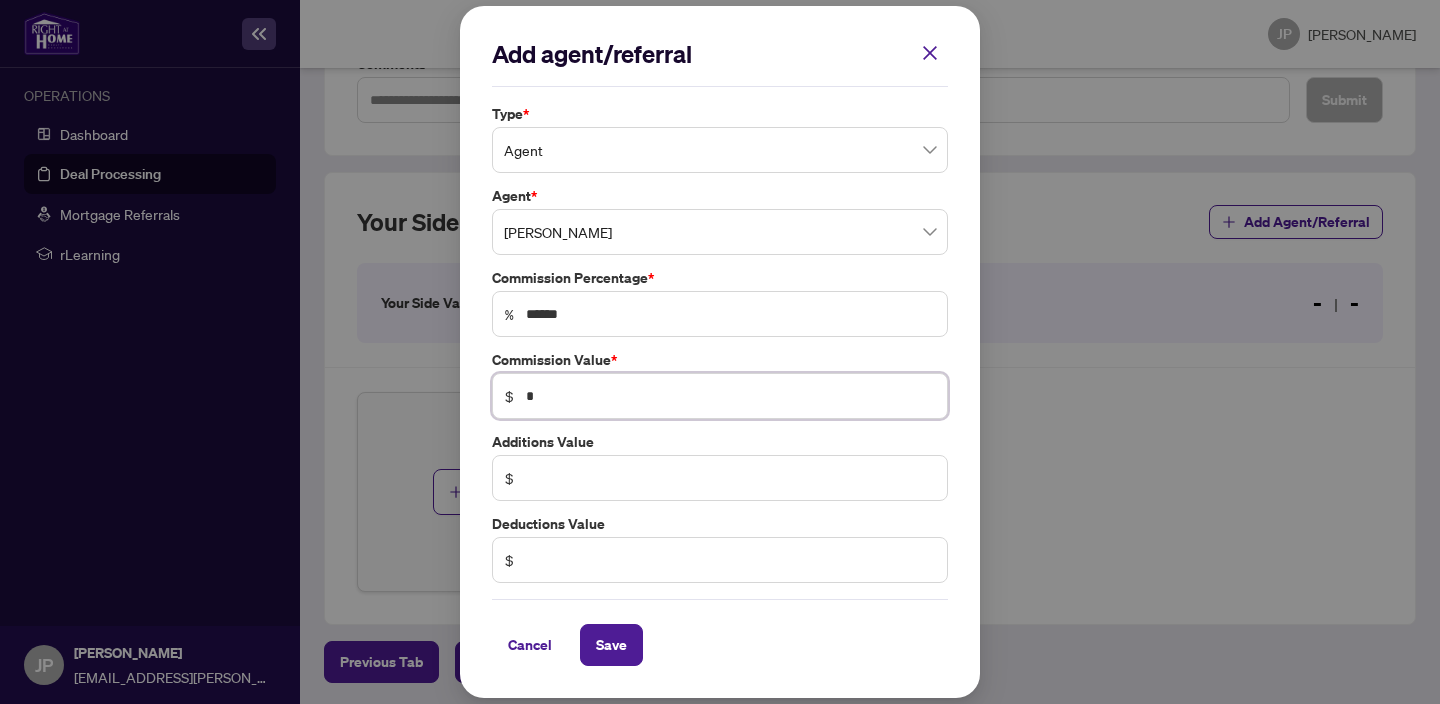 type on "******" 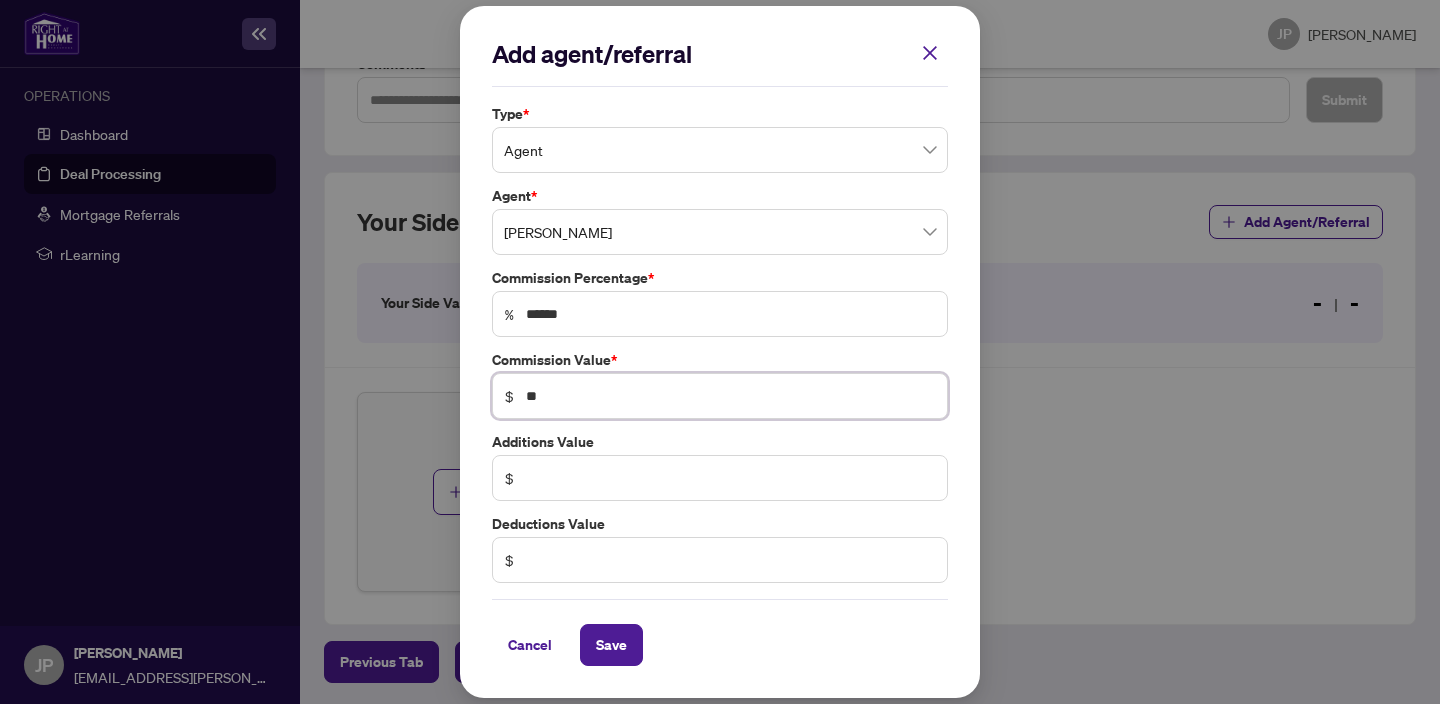 type on "*" 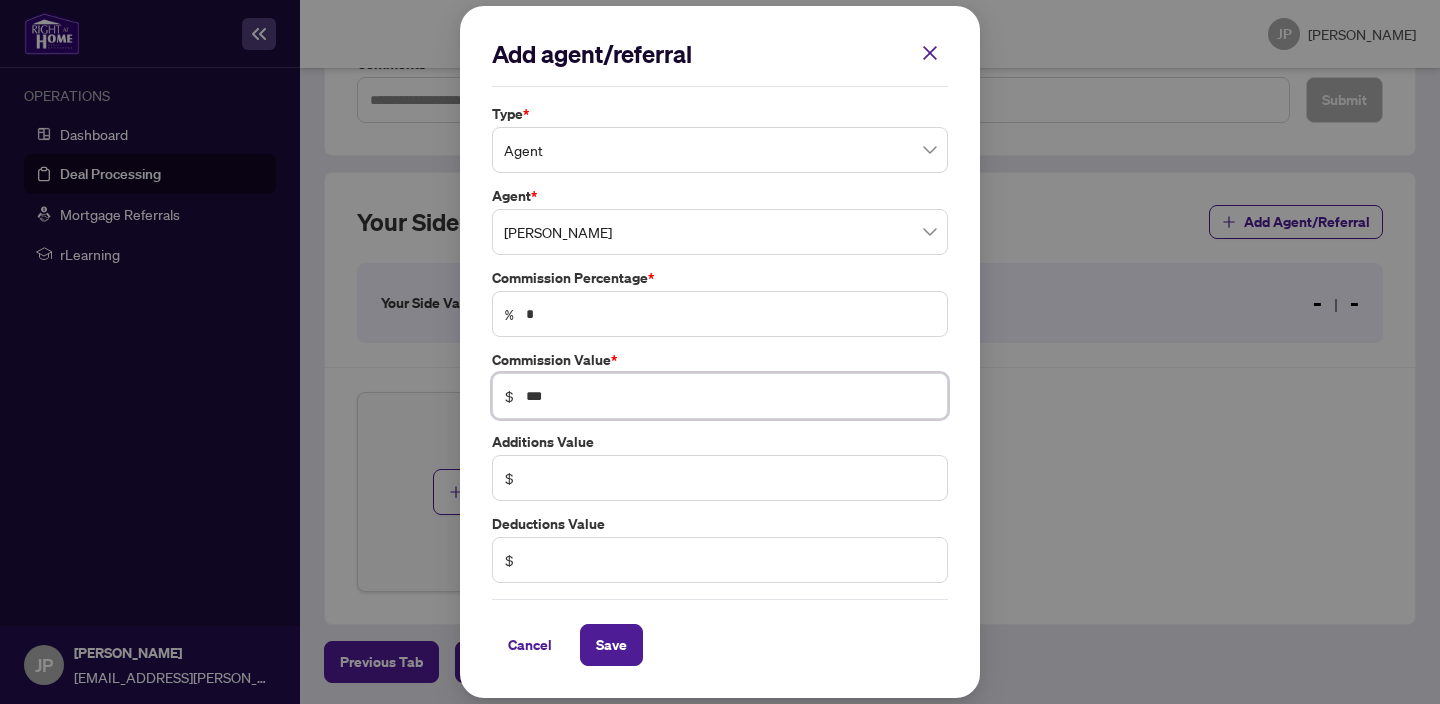 type on "**" 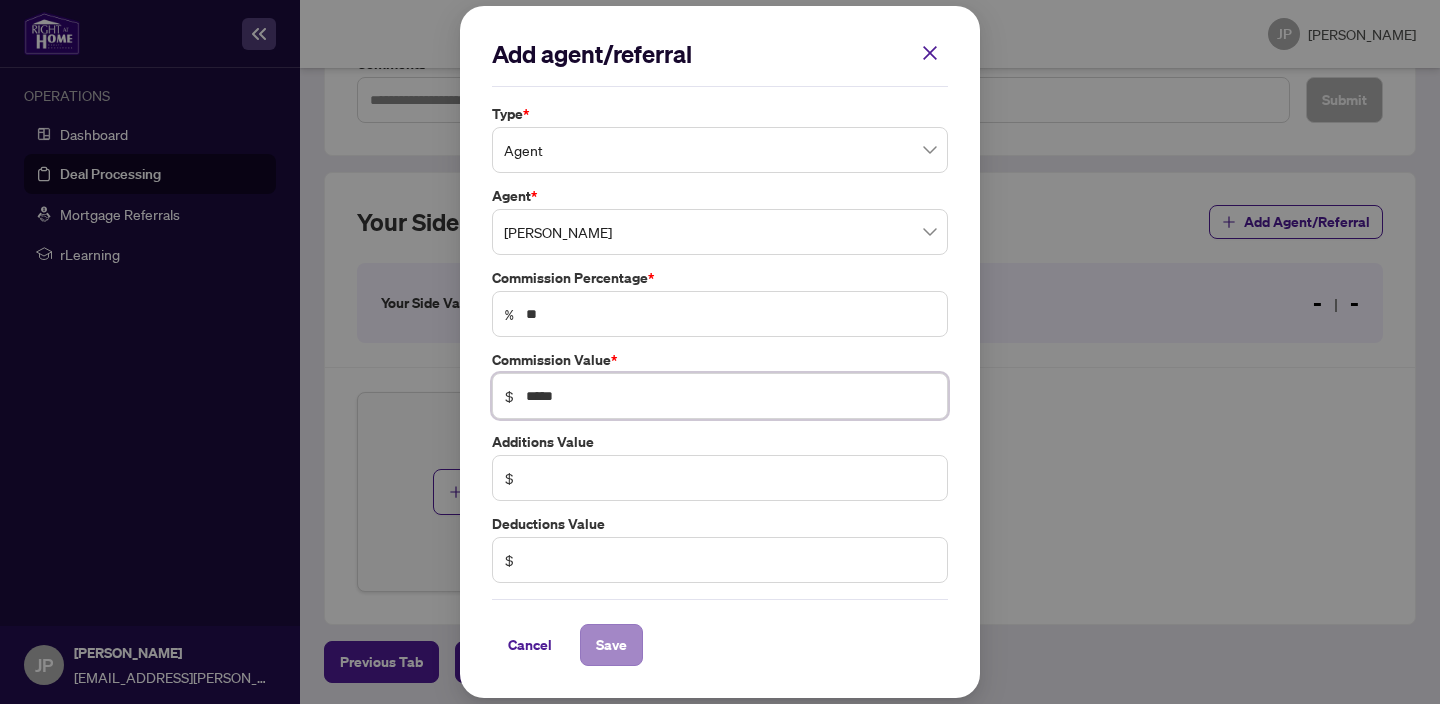 type on "*****" 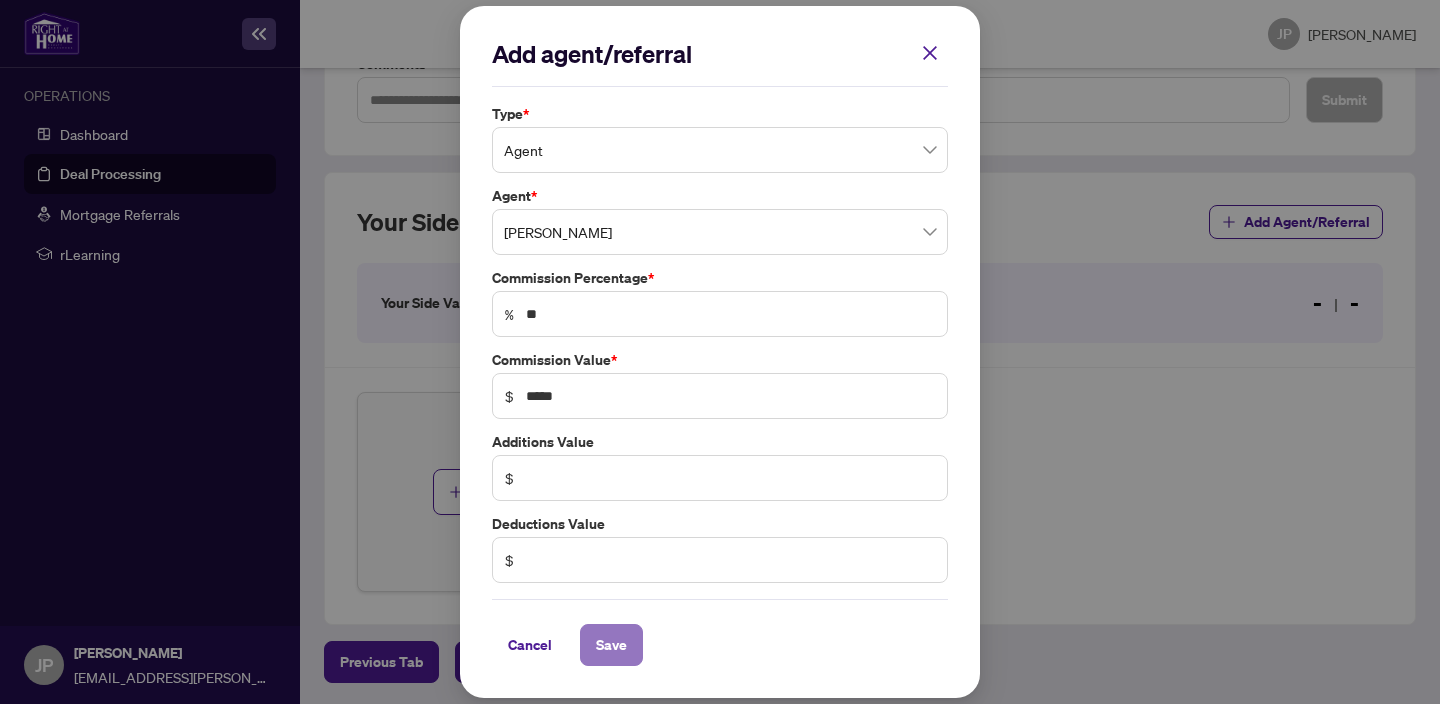 click on "Save" at bounding box center [611, 645] 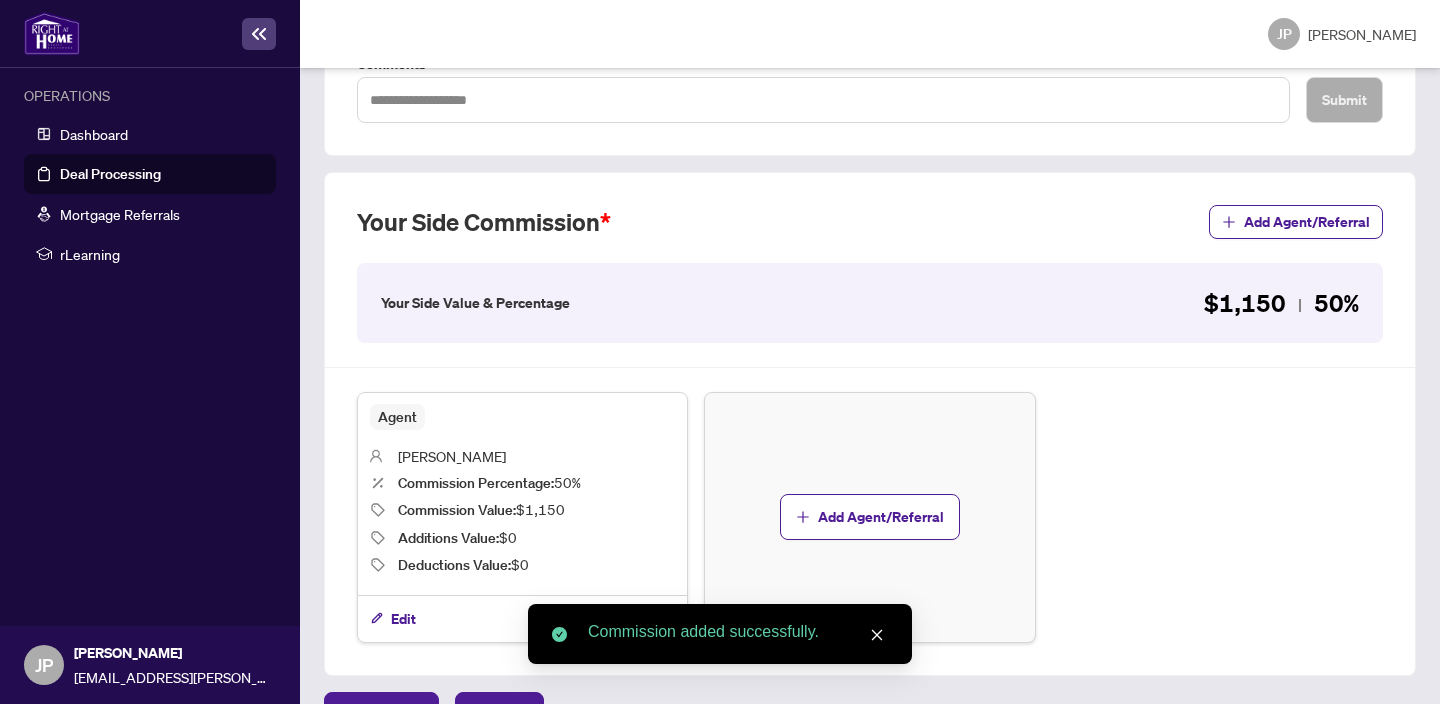 scroll, scrollTop: 600, scrollLeft: 0, axis: vertical 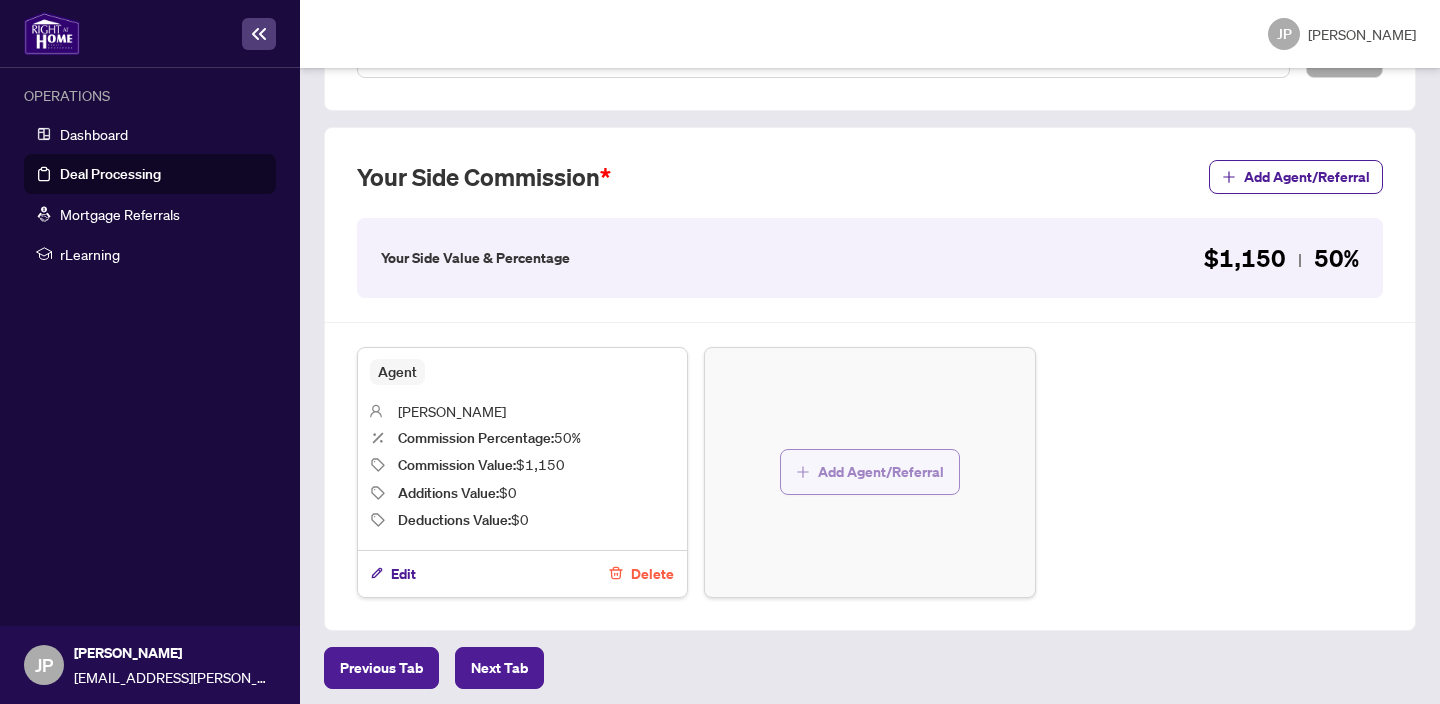 click on "Add Agent/Referral" at bounding box center [881, 472] 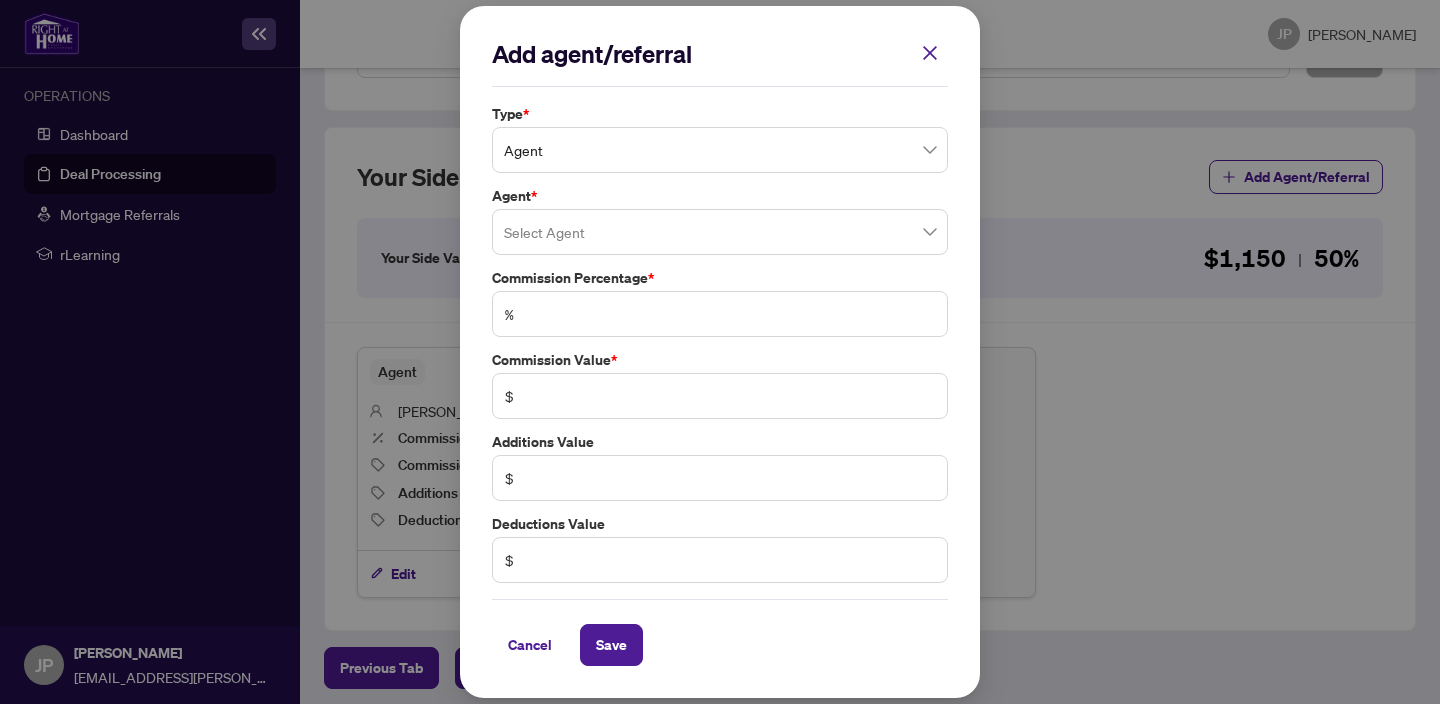 click at bounding box center (720, 232) 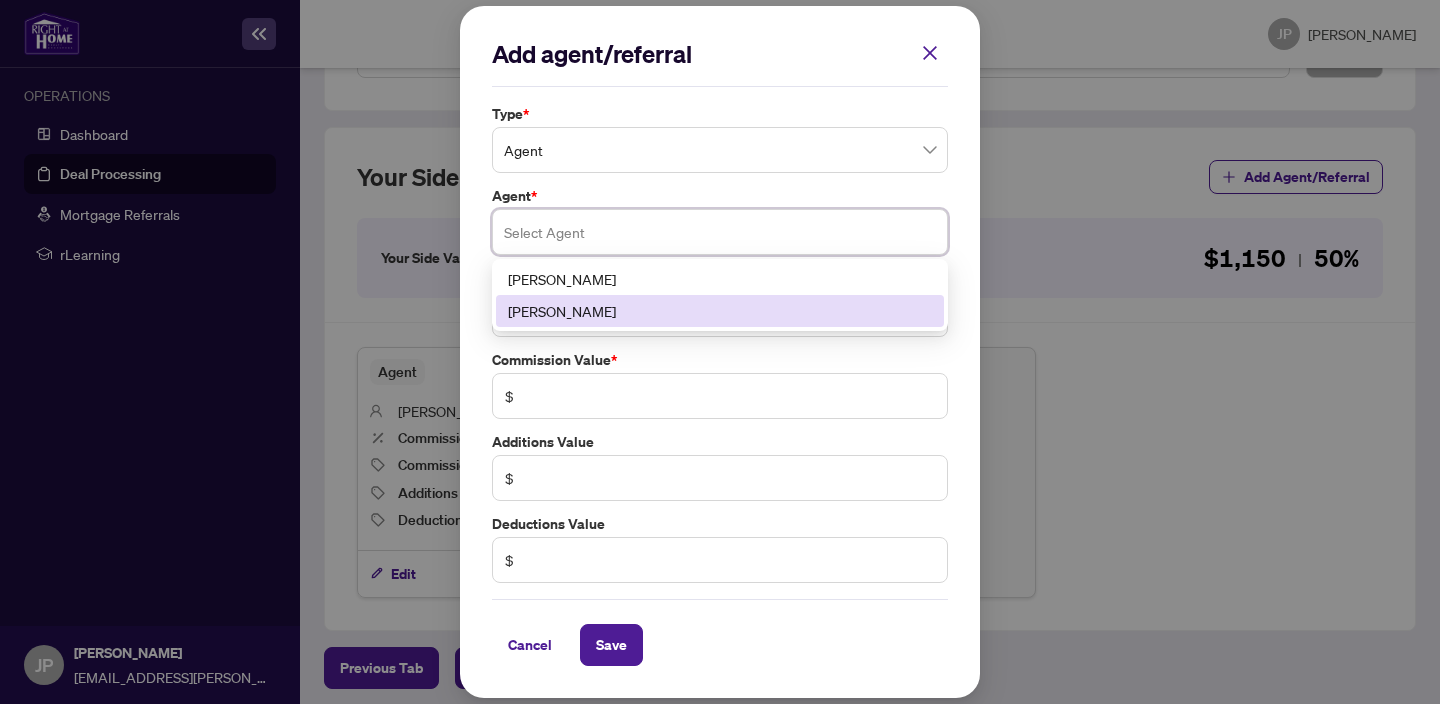 click on "[PERSON_NAME]" at bounding box center [720, 311] 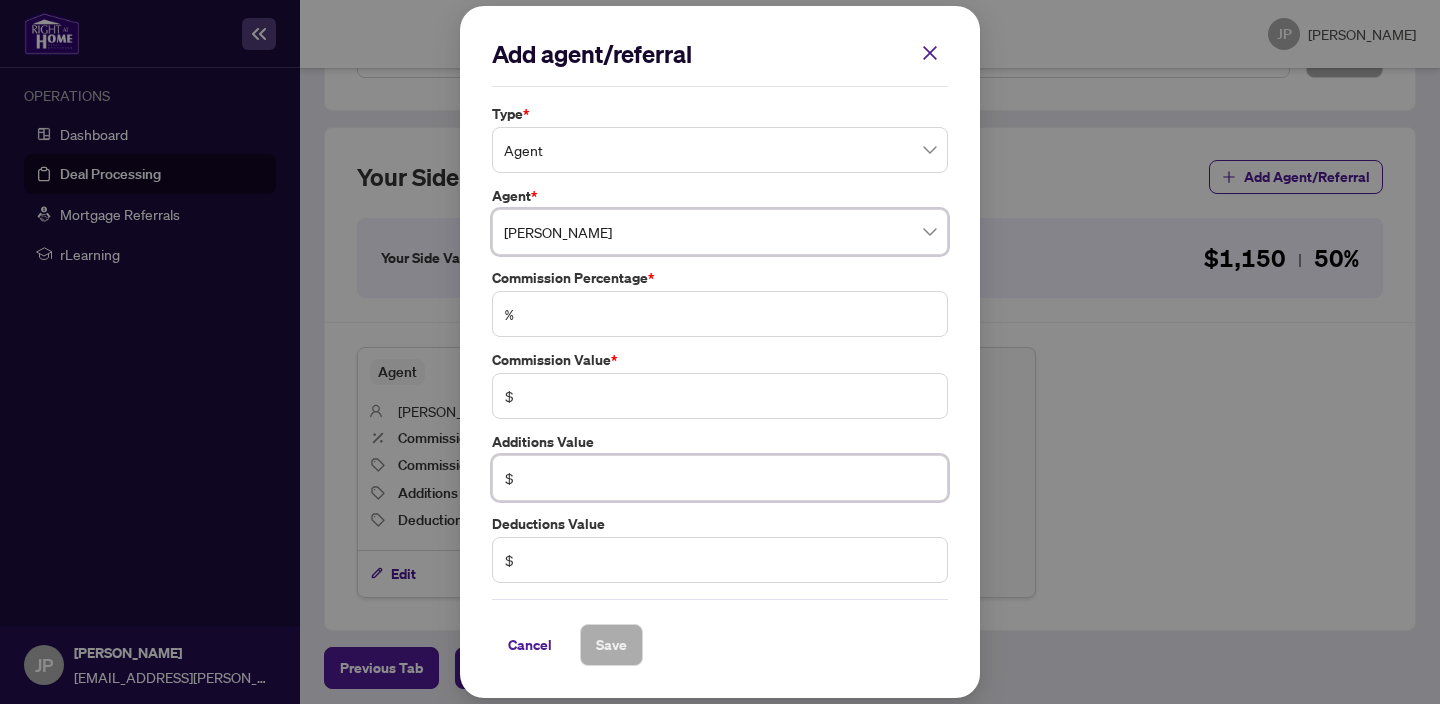 click at bounding box center [730, 478] 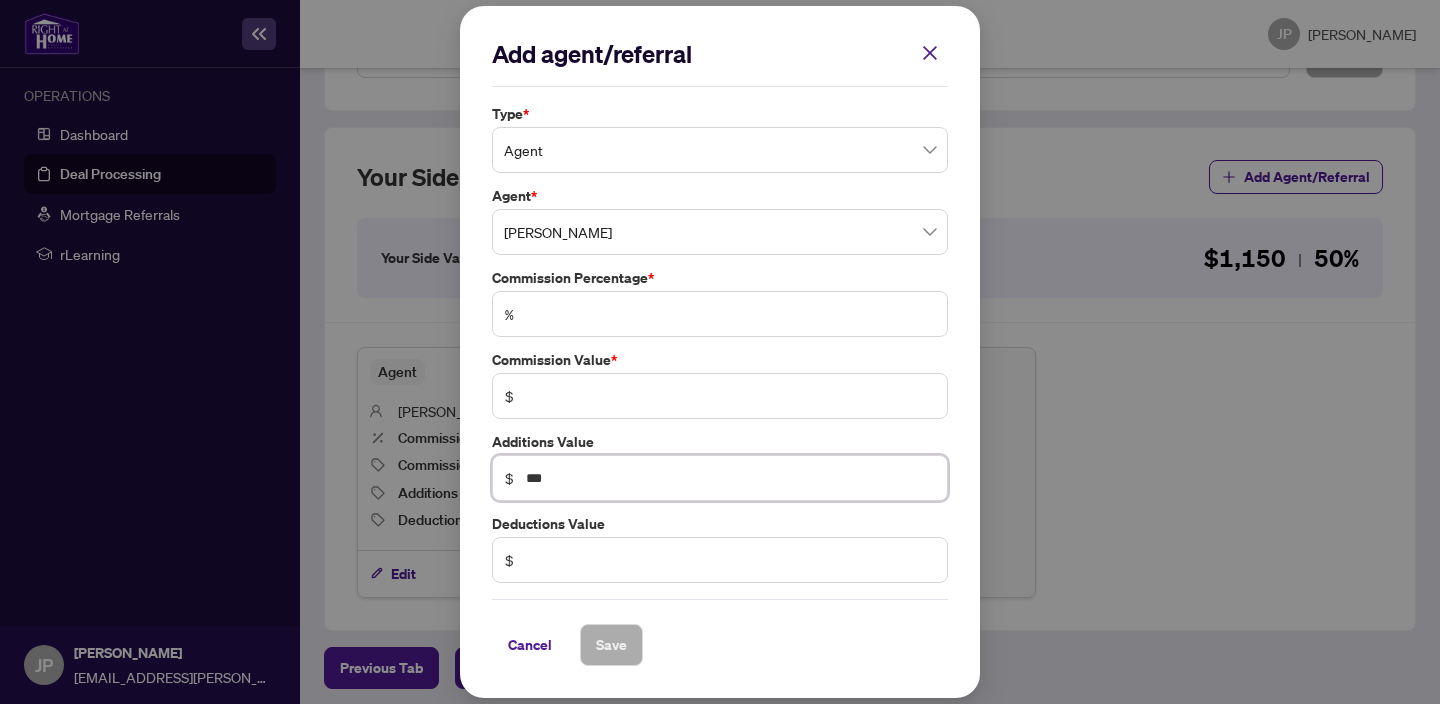 type on "*****" 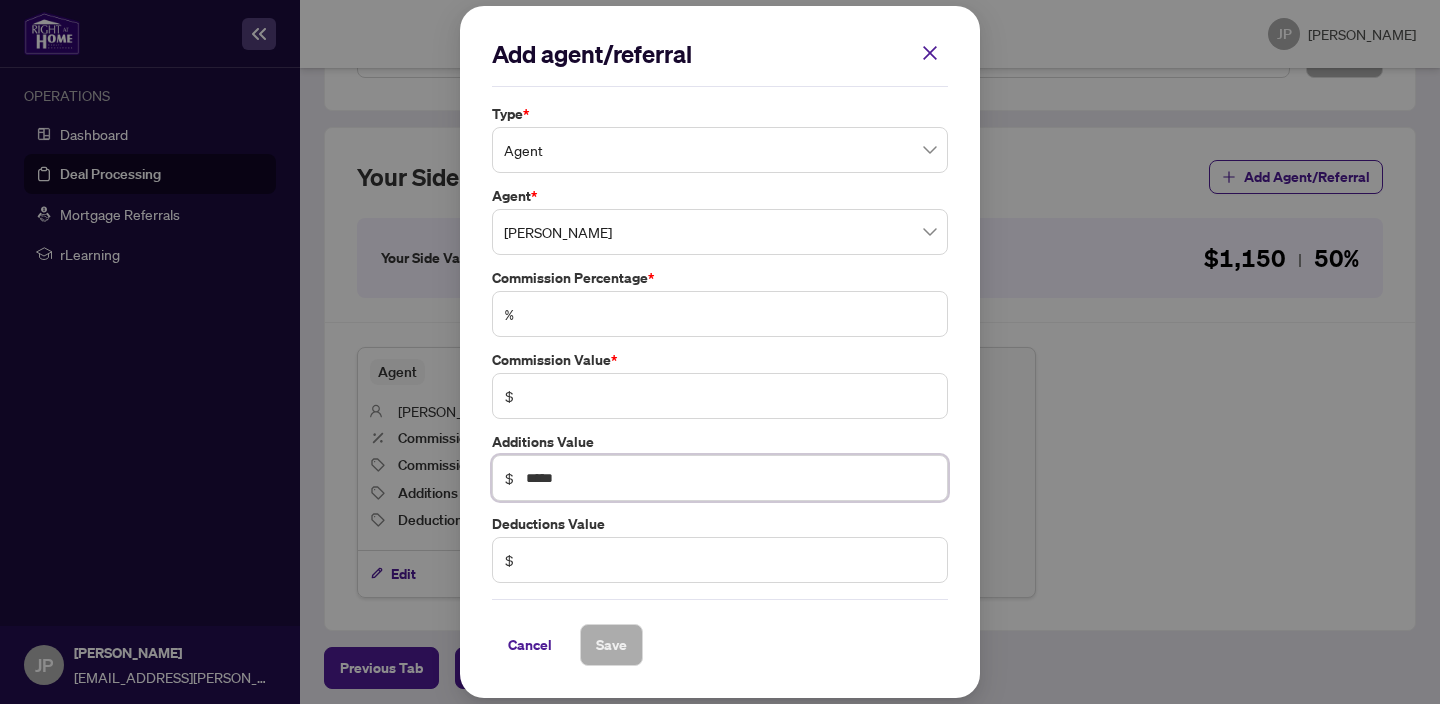 drag, startPoint x: 583, startPoint y: 466, endPoint x: 420, endPoint y: 472, distance: 163.1104 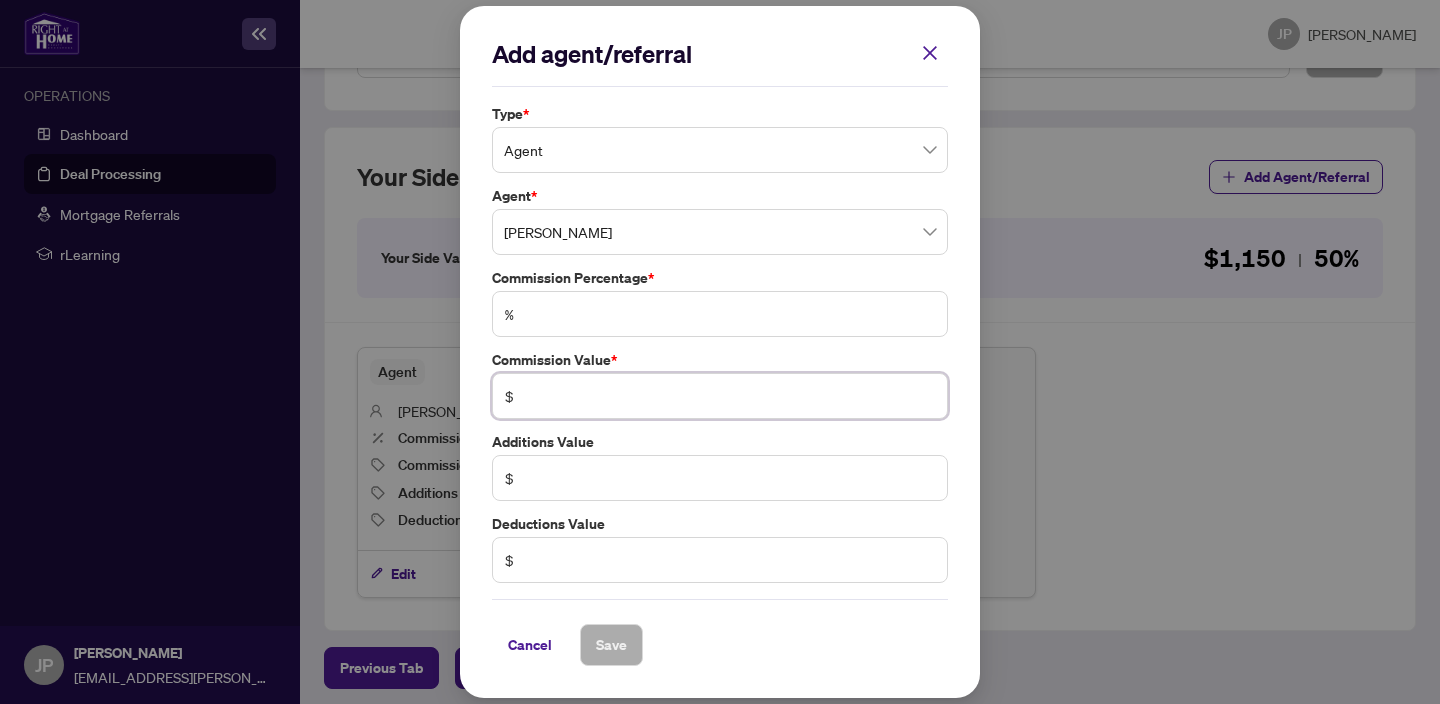 click at bounding box center [730, 396] 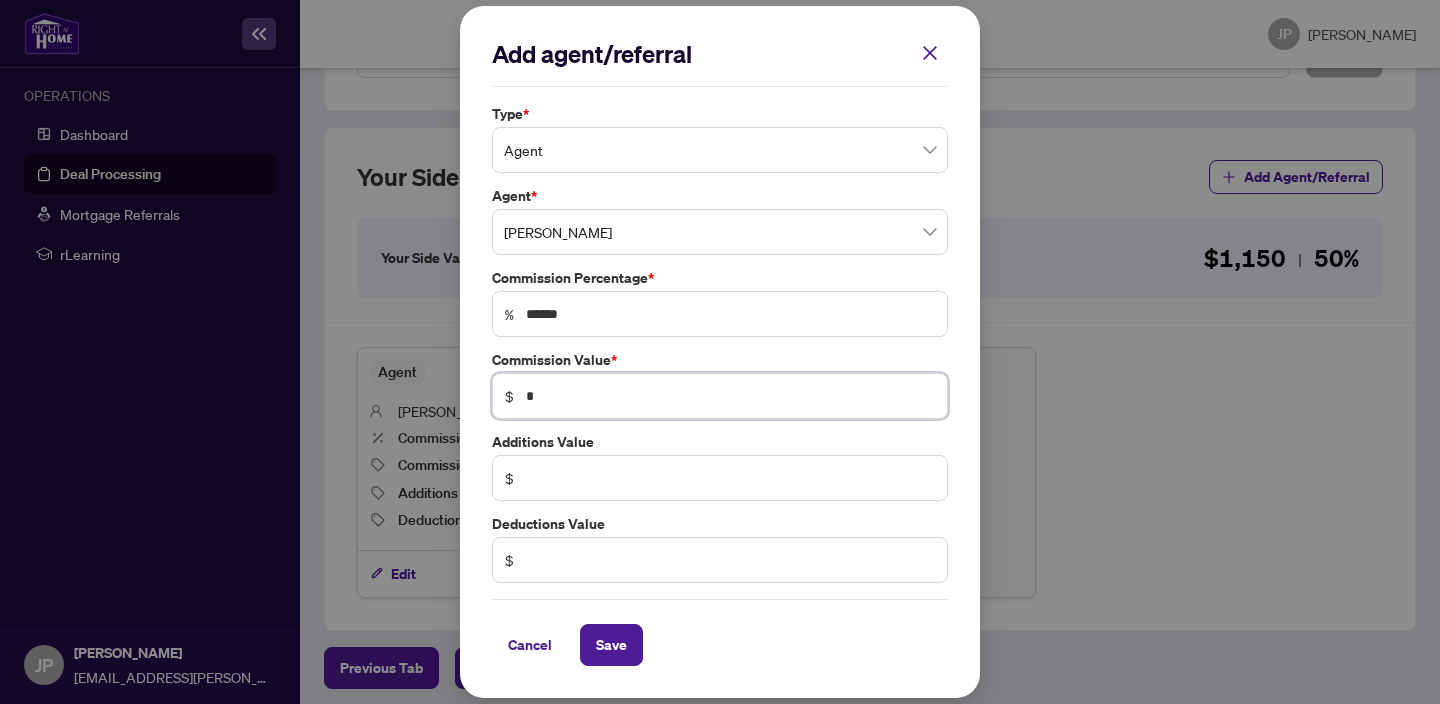 type on "******" 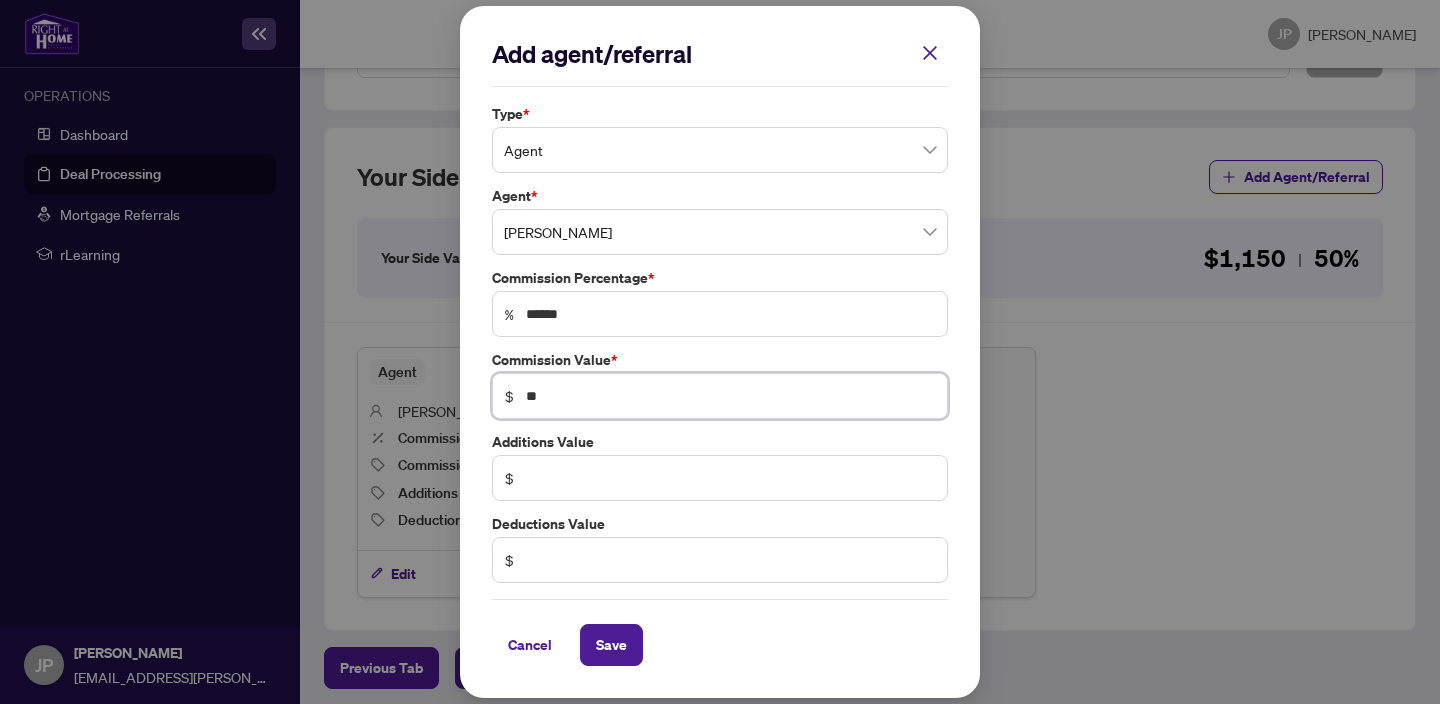 type on "*" 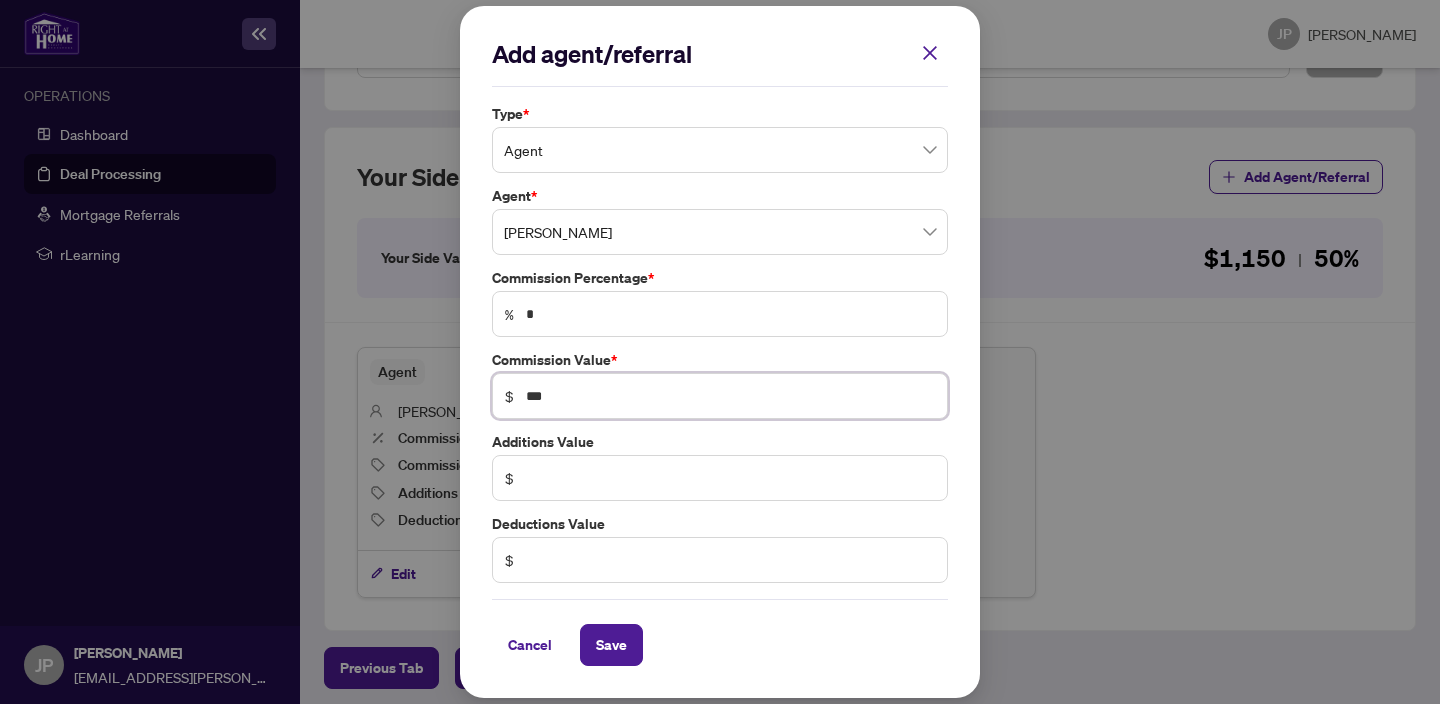 type on "**" 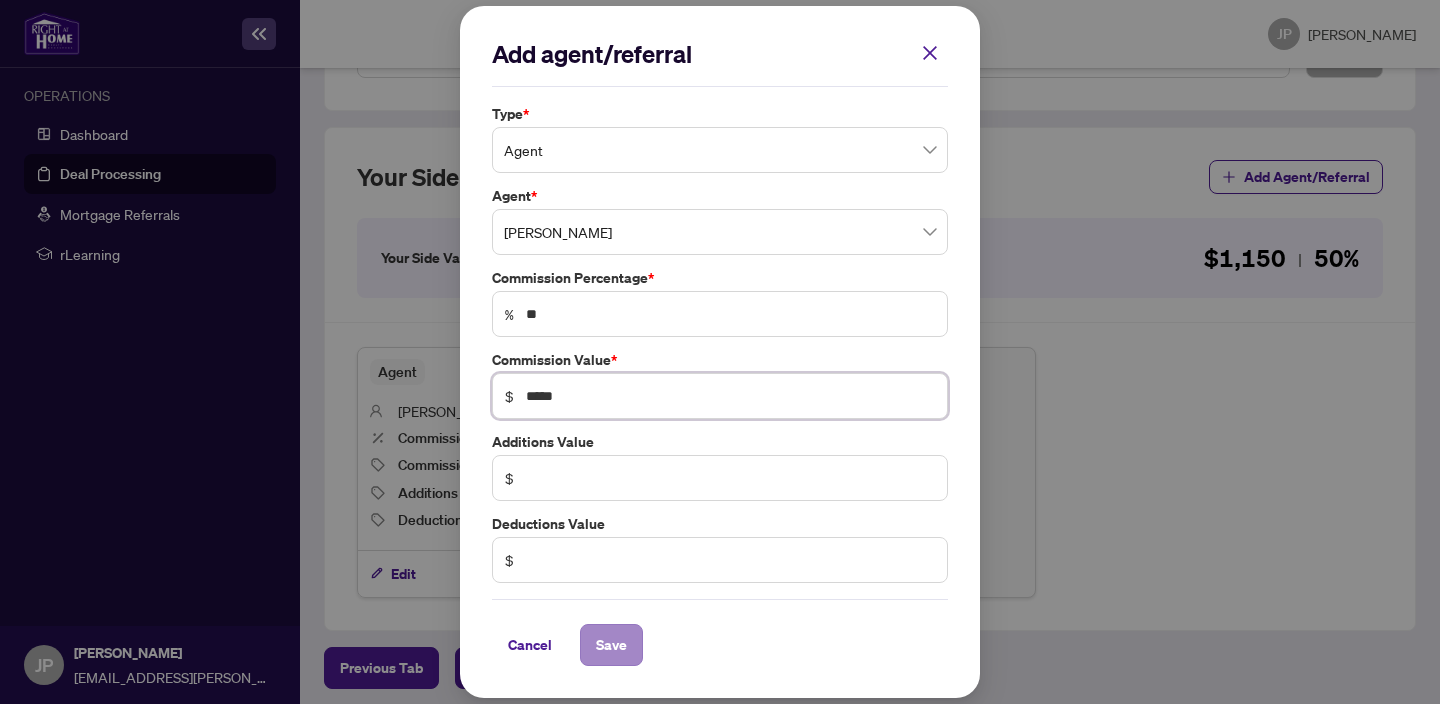 type on "*****" 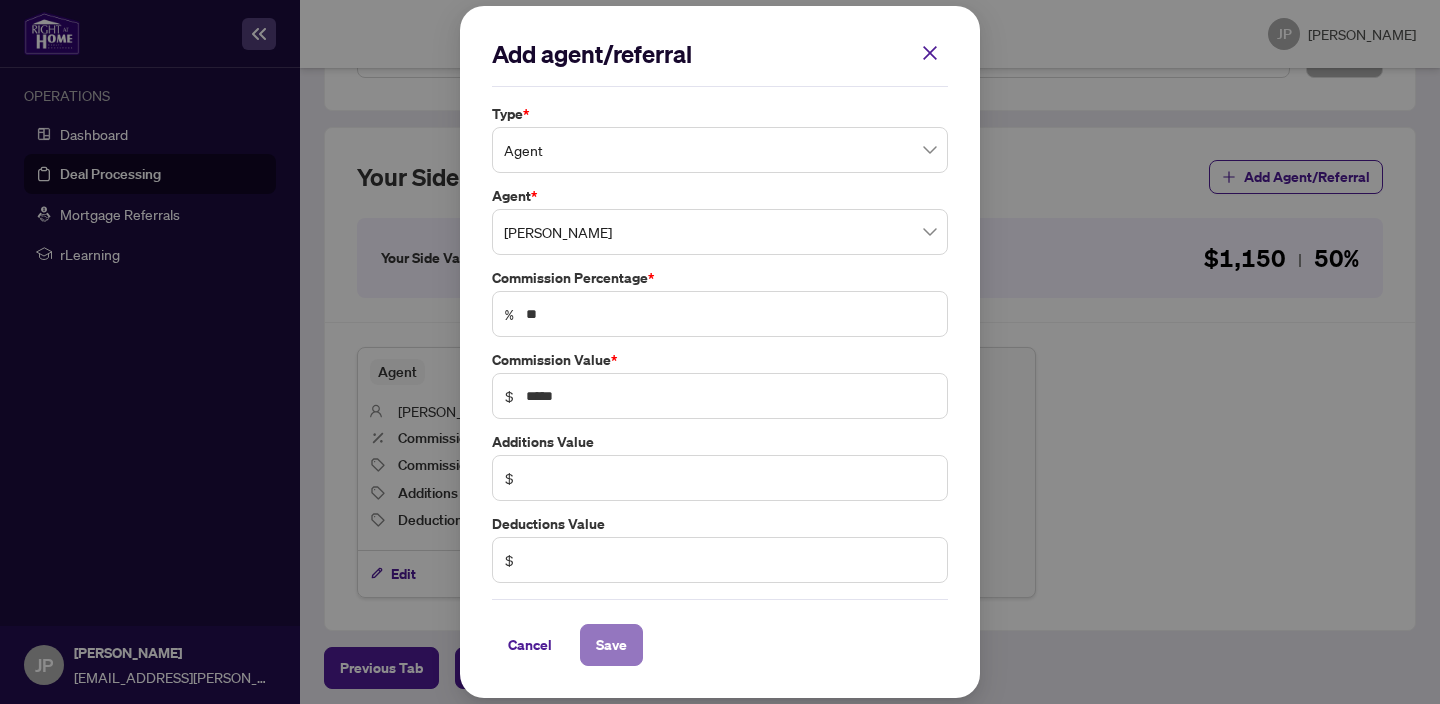 click on "Save" at bounding box center [611, 645] 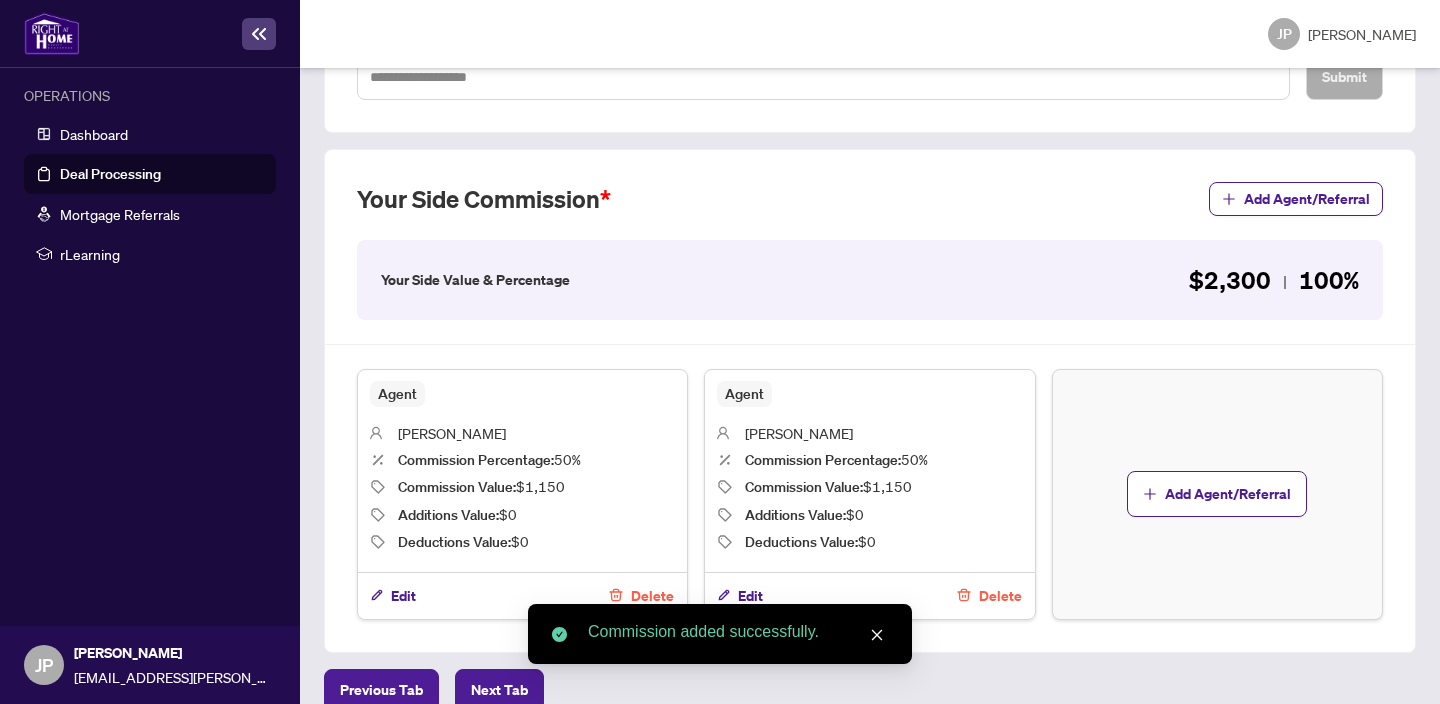 scroll, scrollTop: 600, scrollLeft: 0, axis: vertical 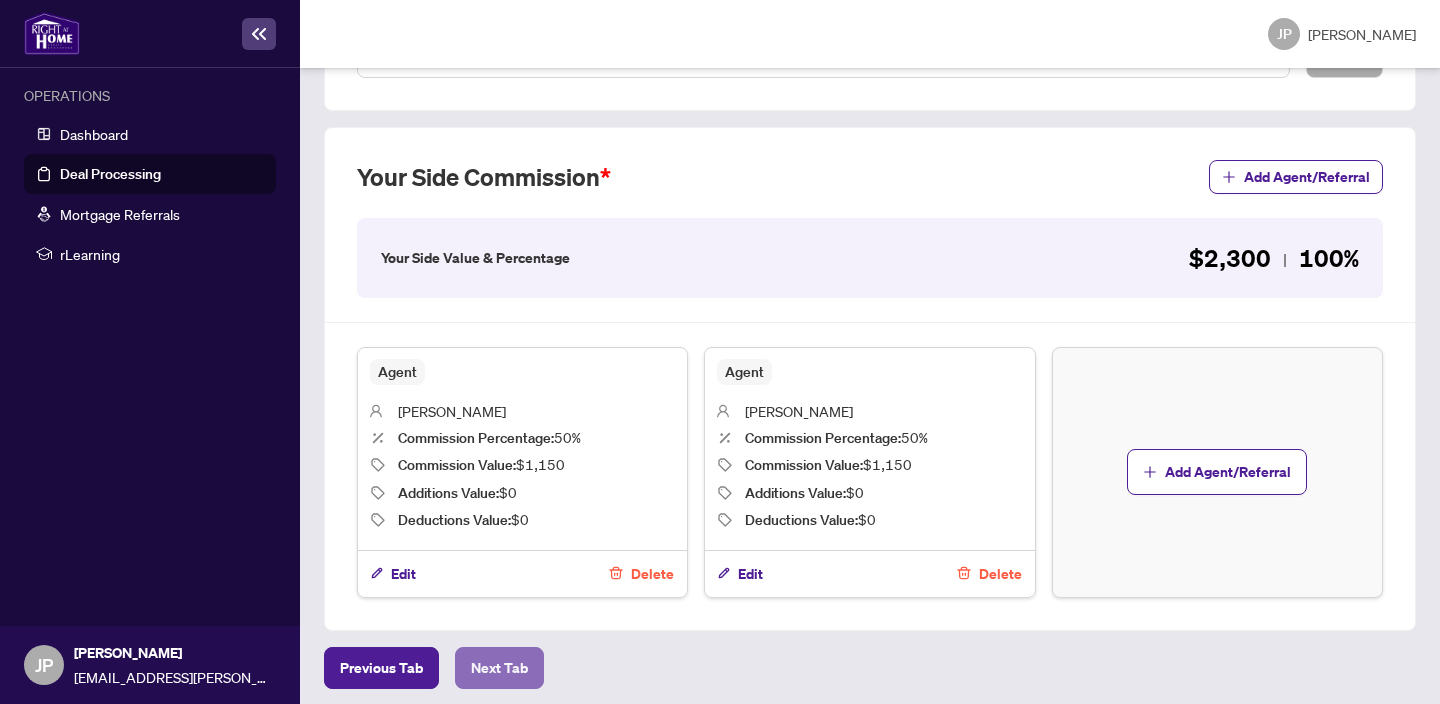 click on "Next Tab" at bounding box center (499, 668) 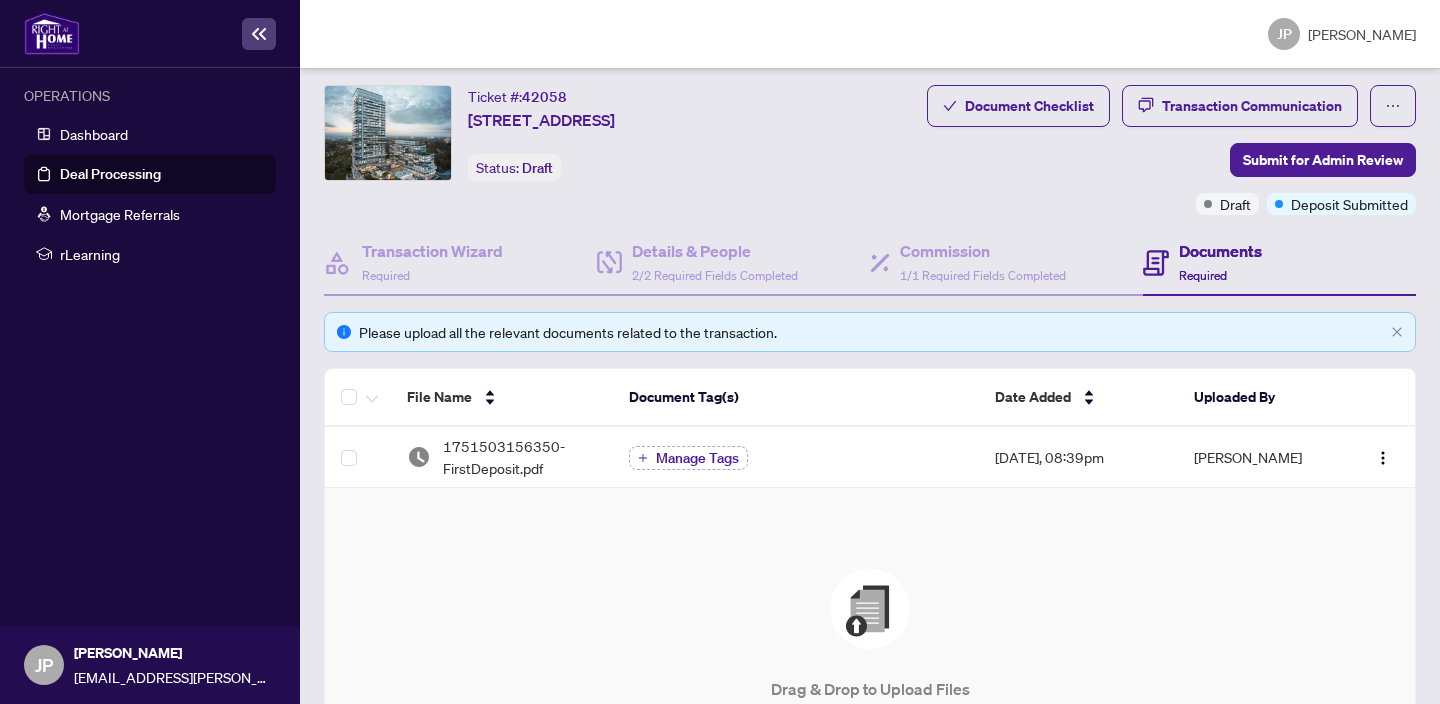 scroll, scrollTop: 45, scrollLeft: 0, axis: vertical 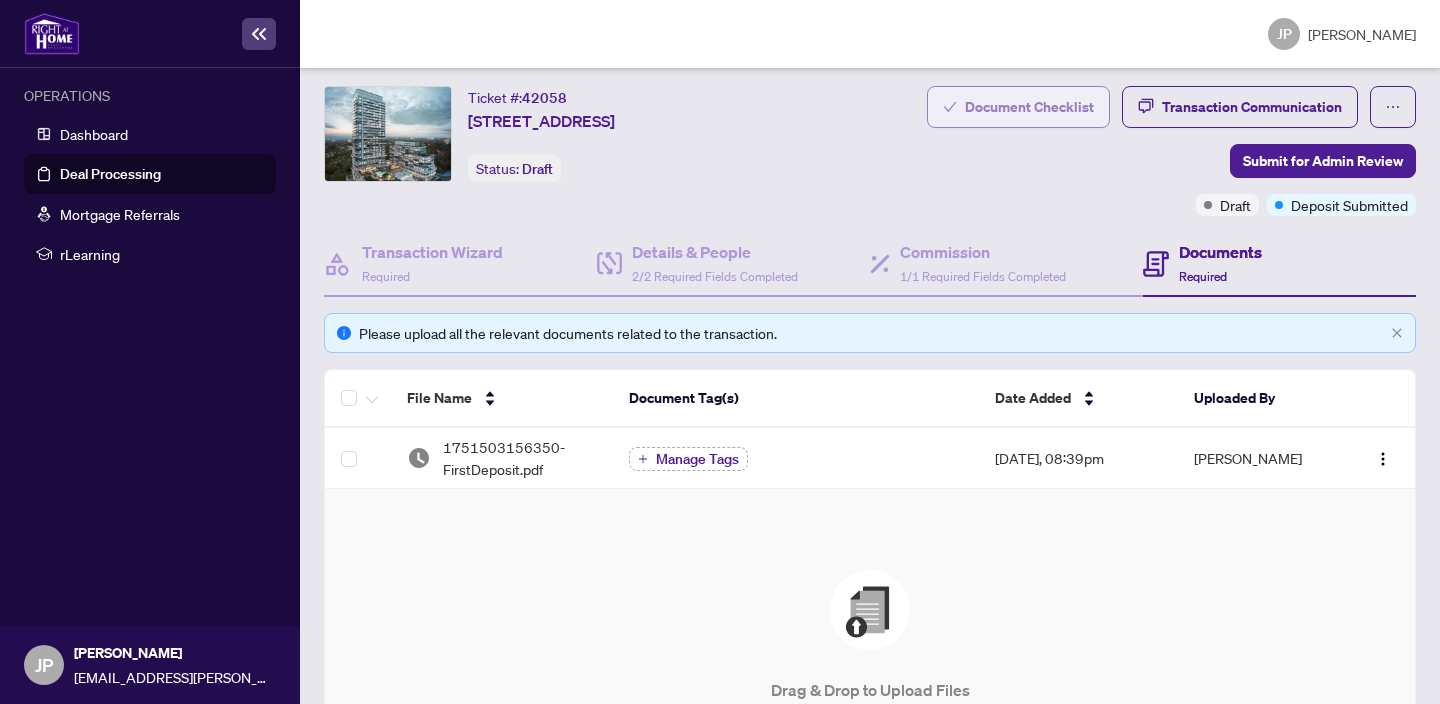 click on "Document Checklist" at bounding box center (1029, 107) 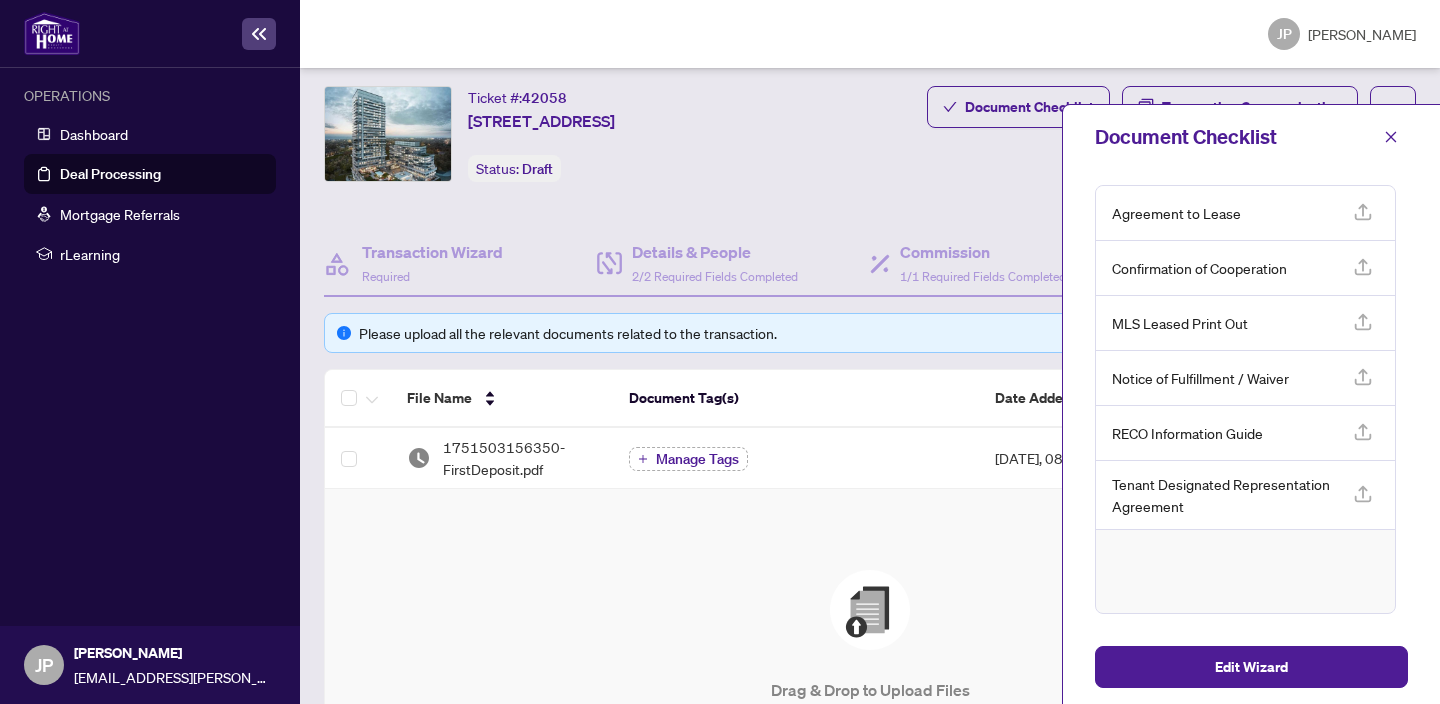 click 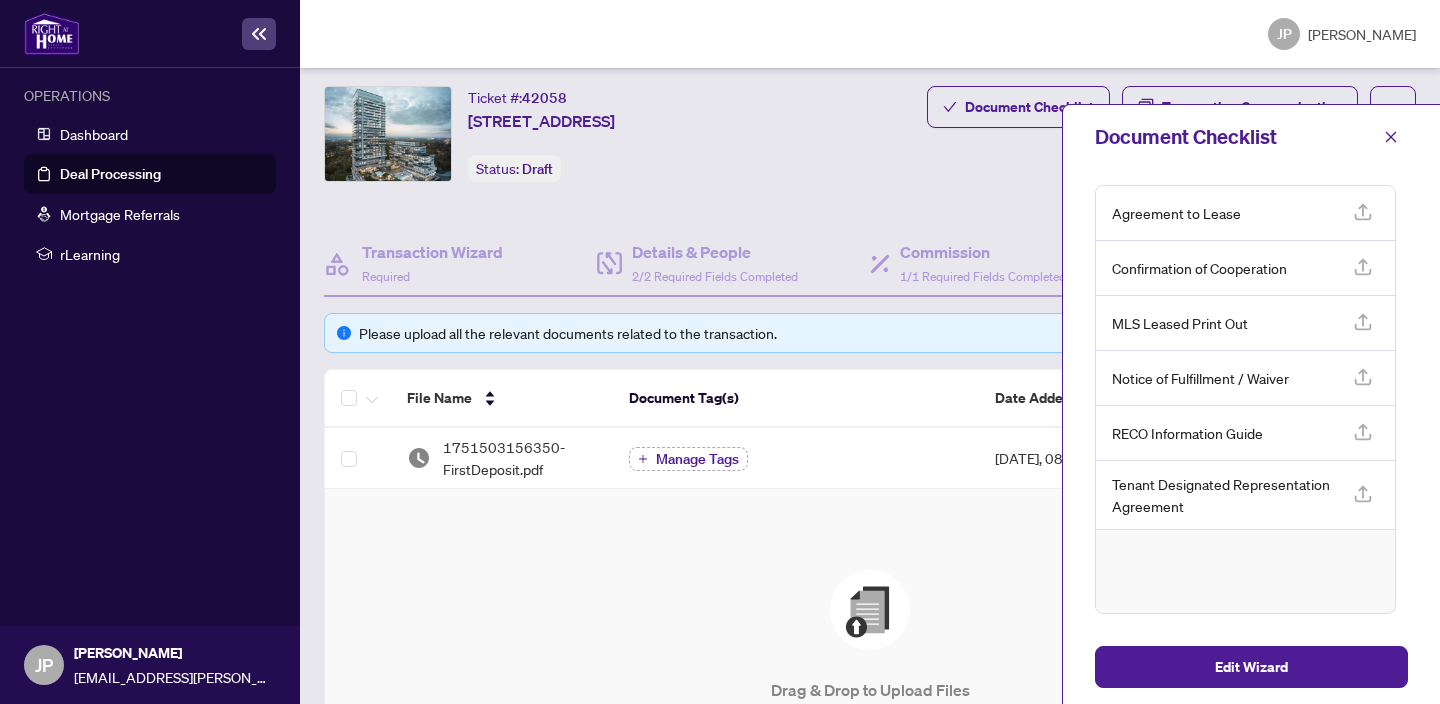 click 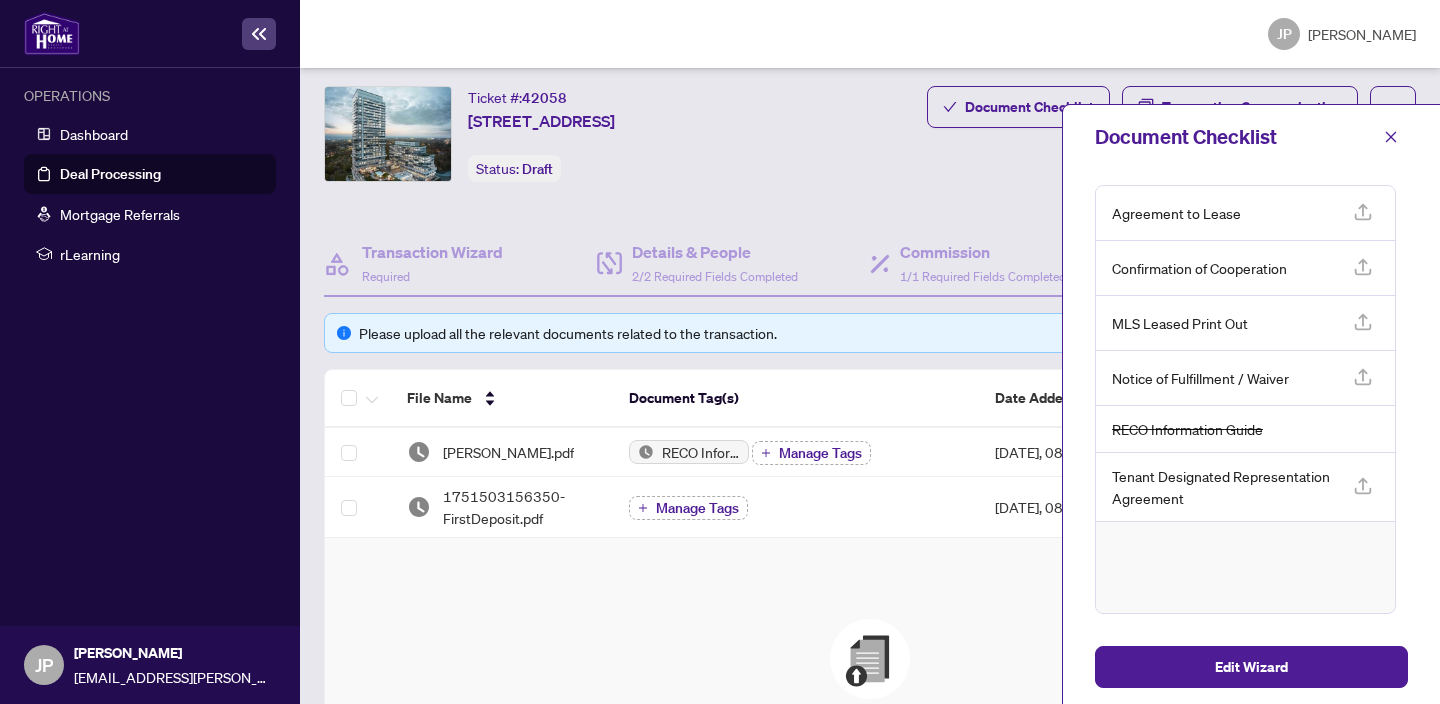click 